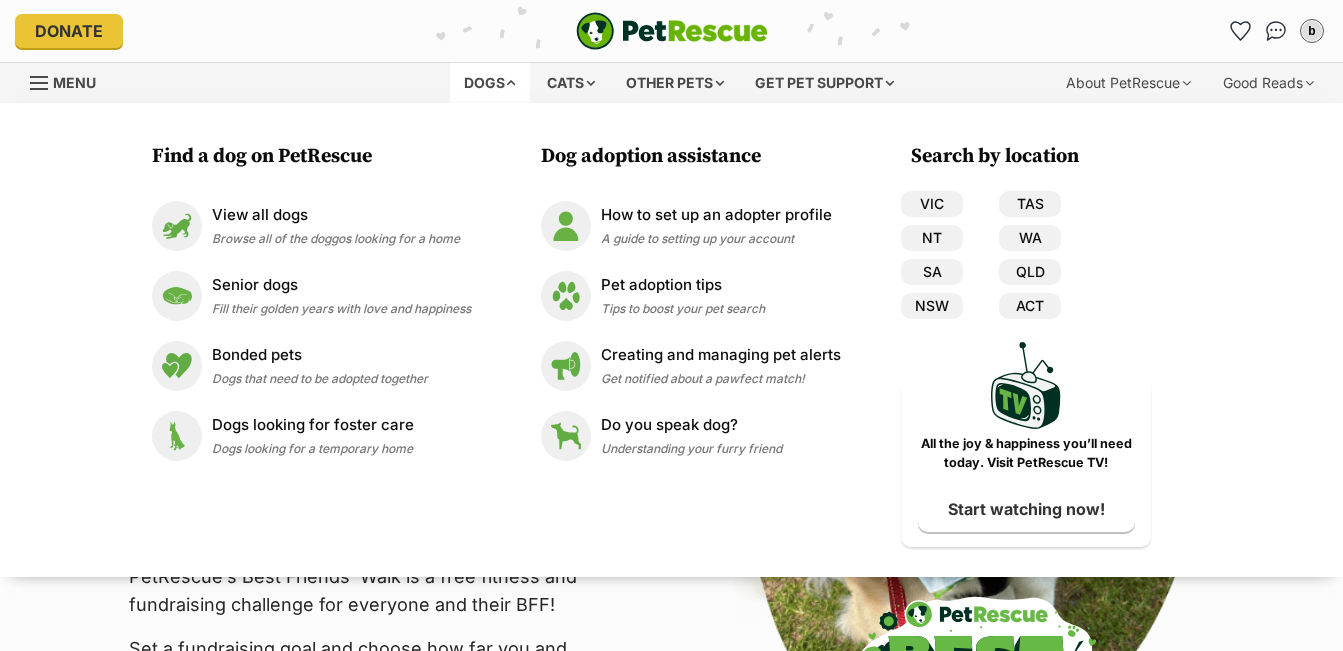 scroll, scrollTop: 0, scrollLeft: 0, axis: both 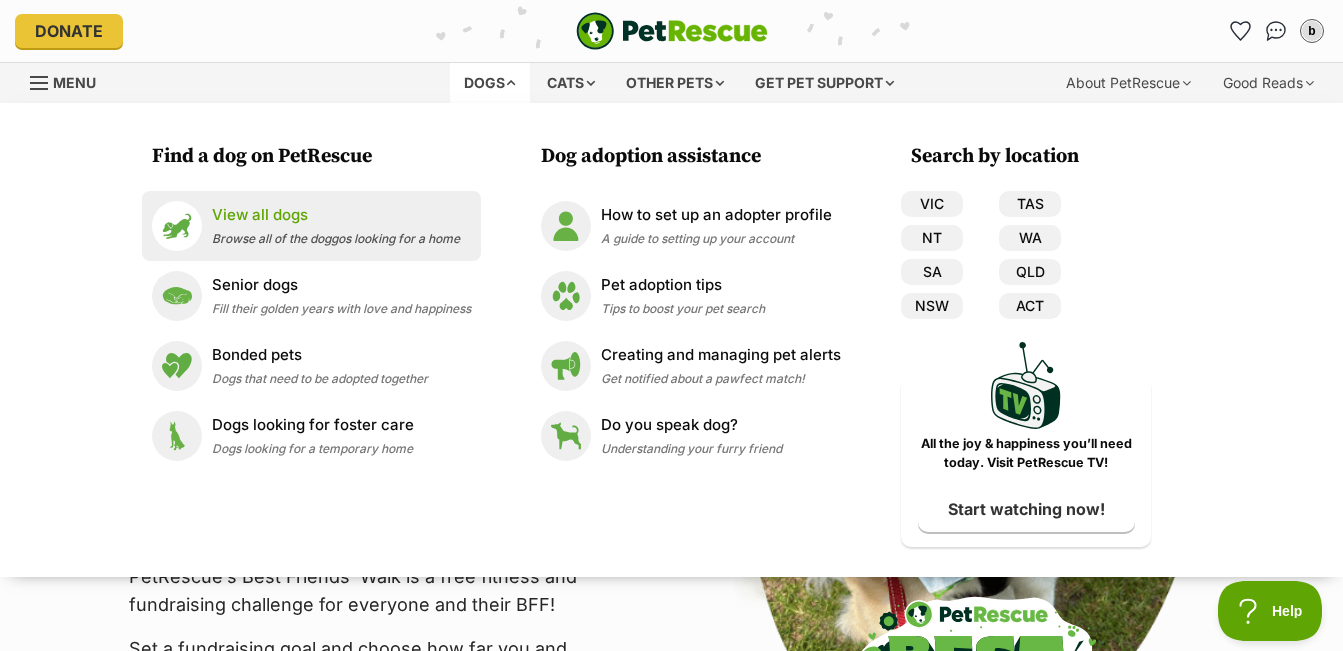 click on "View all dogs" at bounding box center (336, 215) 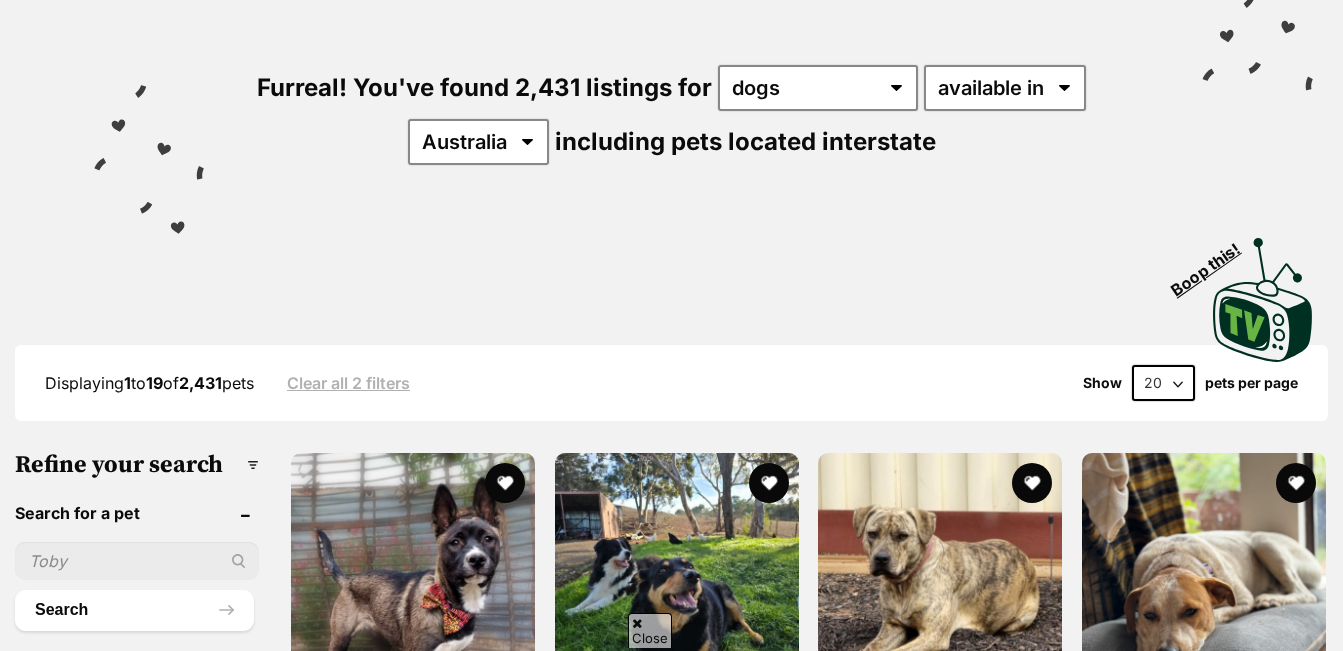 scroll, scrollTop: 300, scrollLeft: 0, axis: vertical 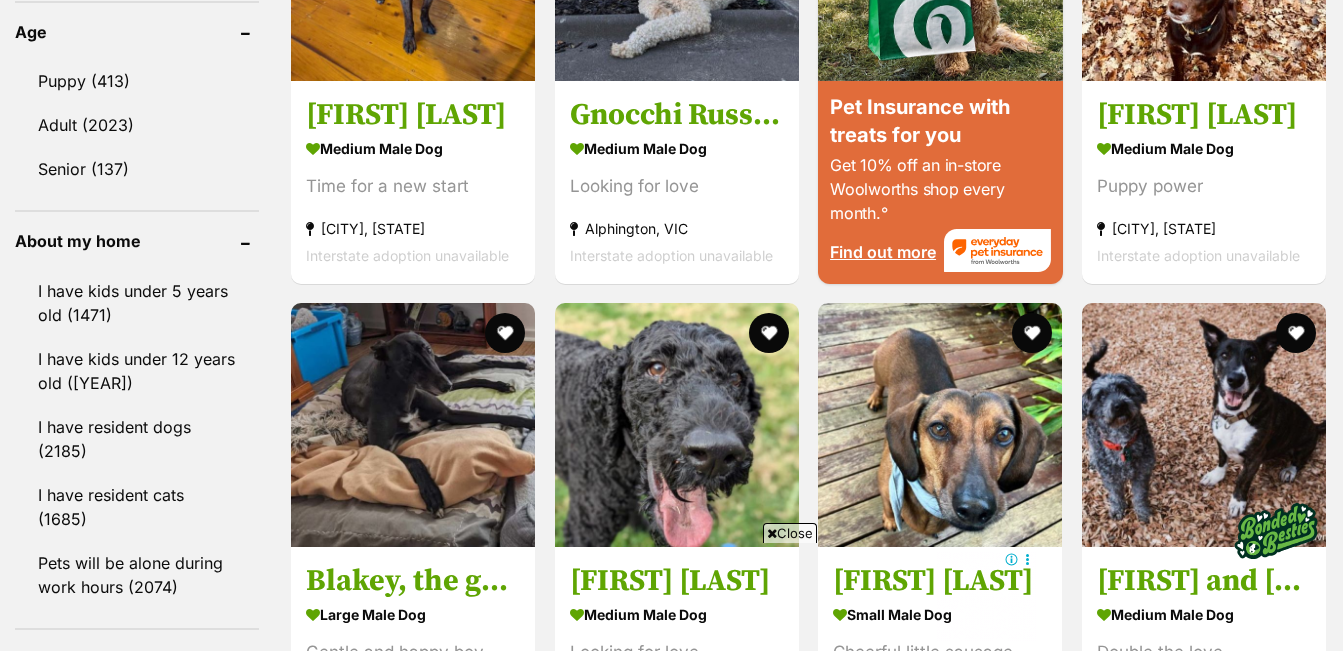 click on "Close" at bounding box center [790, 533] 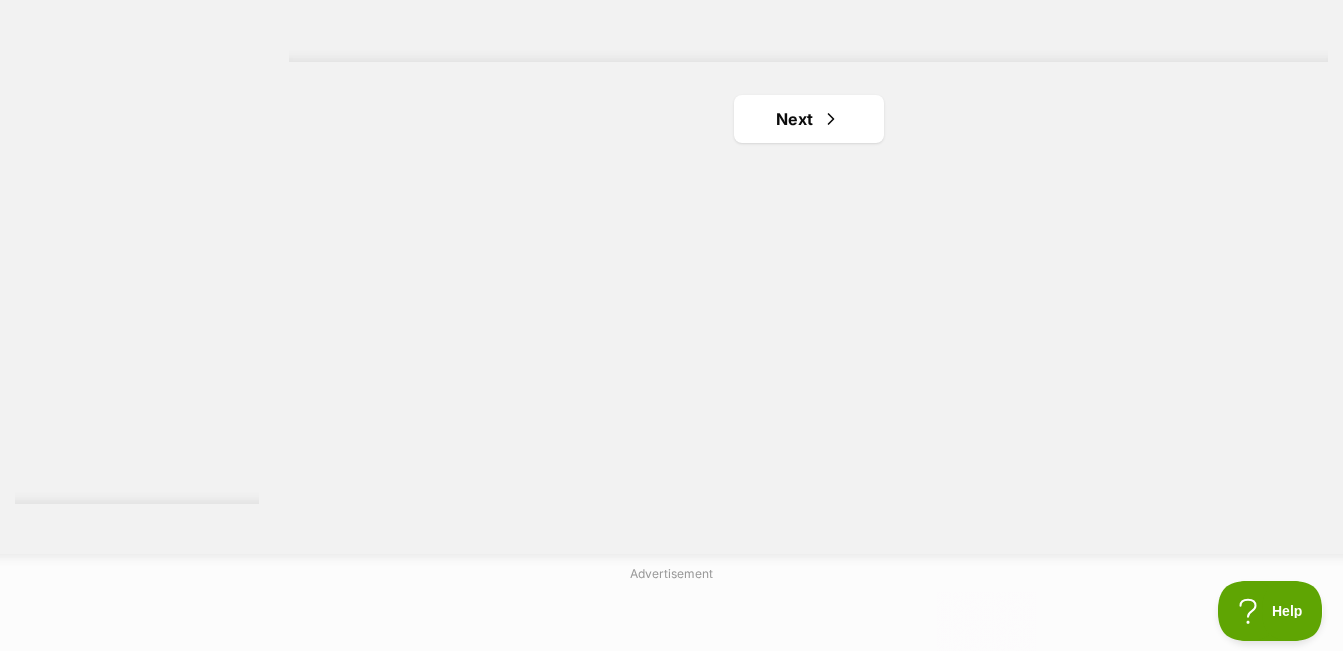 scroll, scrollTop: 3800, scrollLeft: 0, axis: vertical 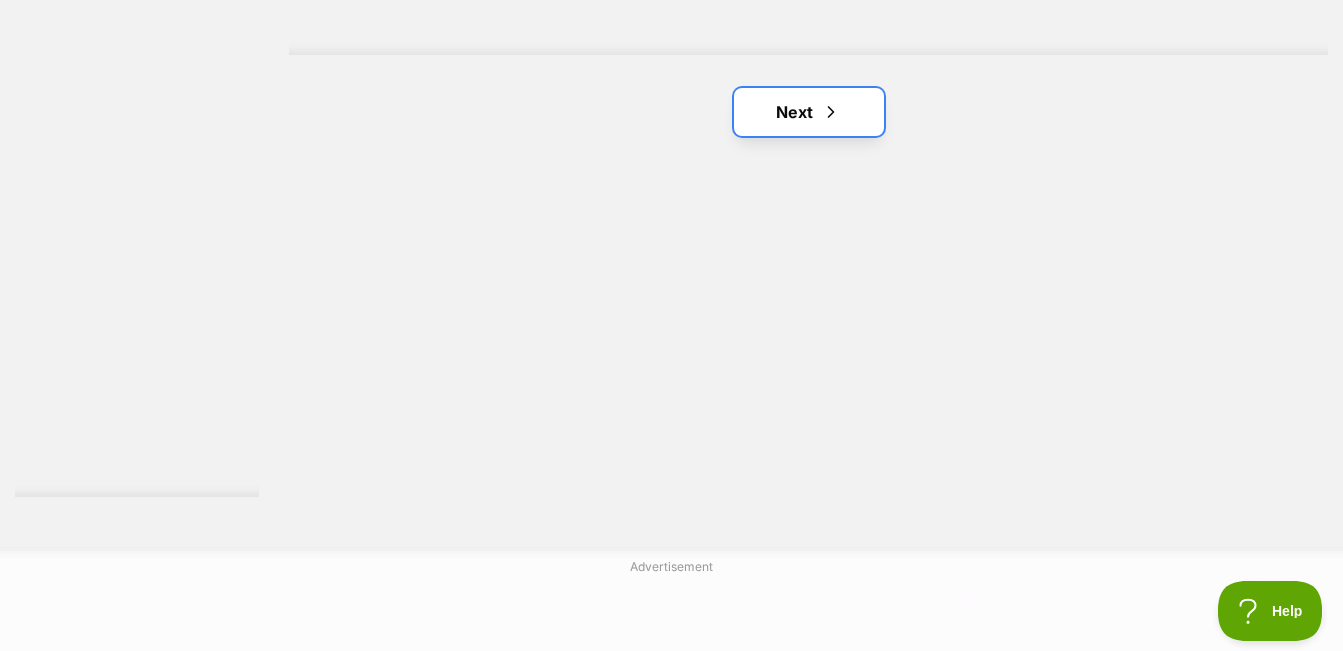 click on "Next" at bounding box center [809, 112] 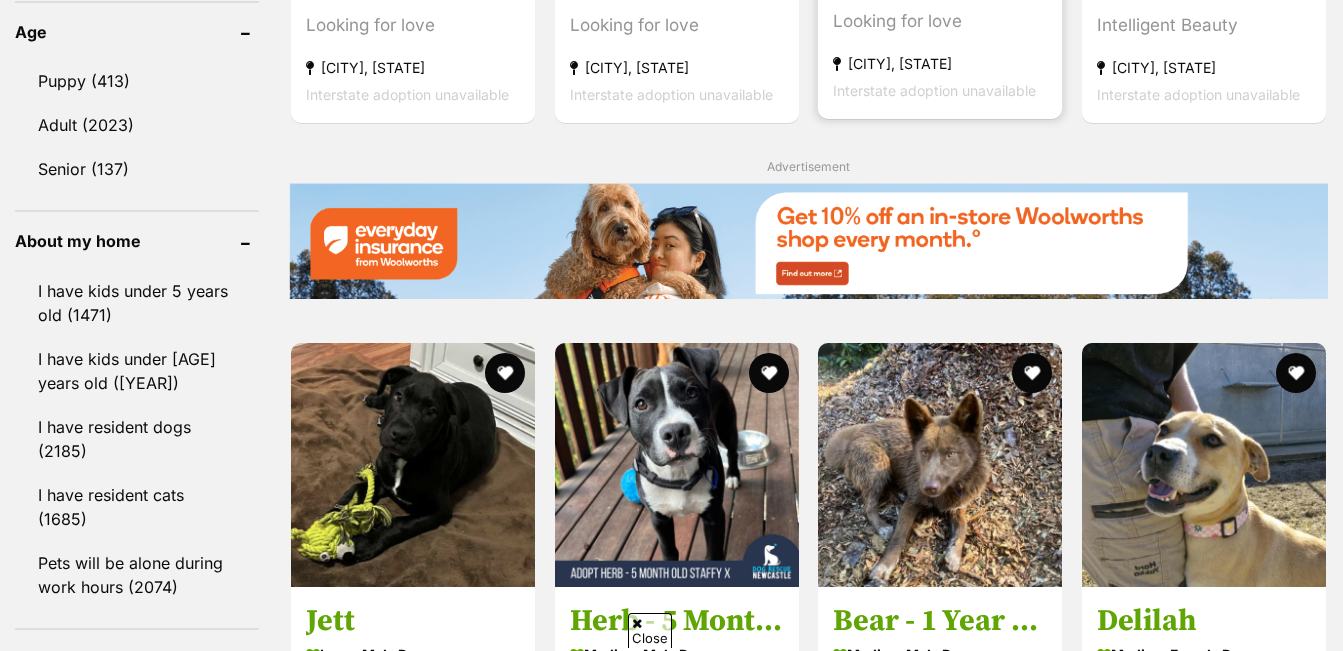 scroll, scrollTop: 2600, scrollLeft: 0, axis: vertical 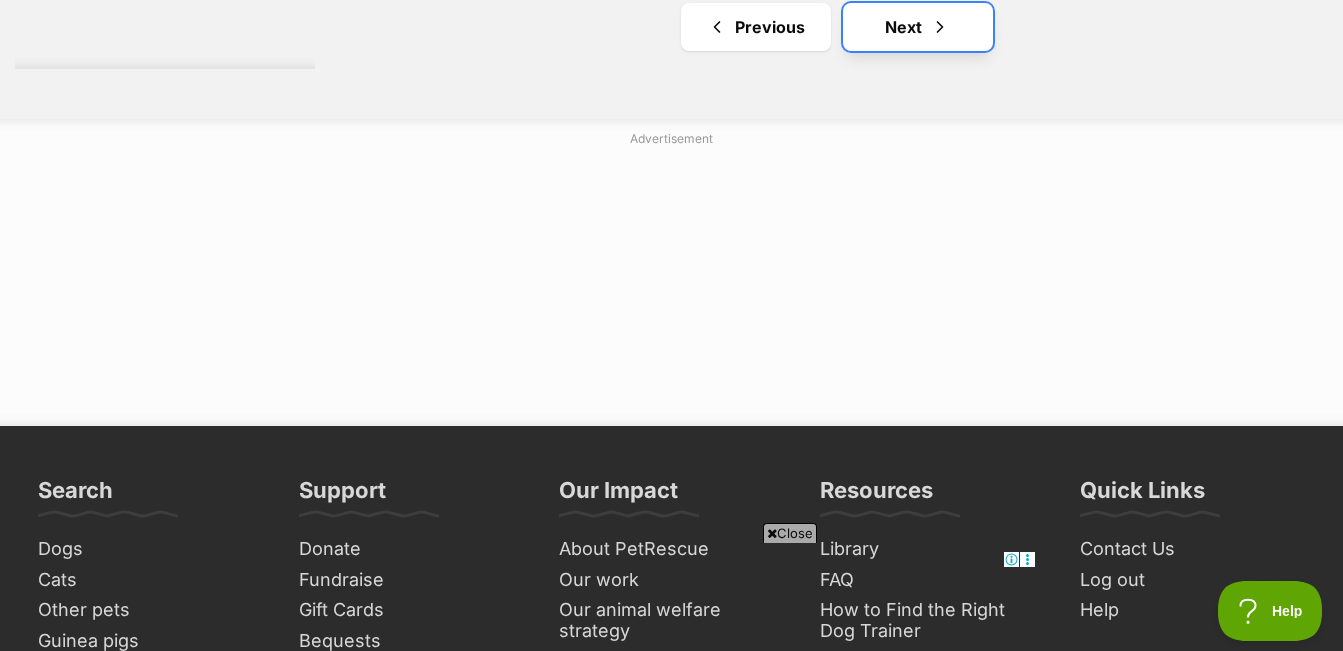 click on "Next" at bounding box center [918, 27] 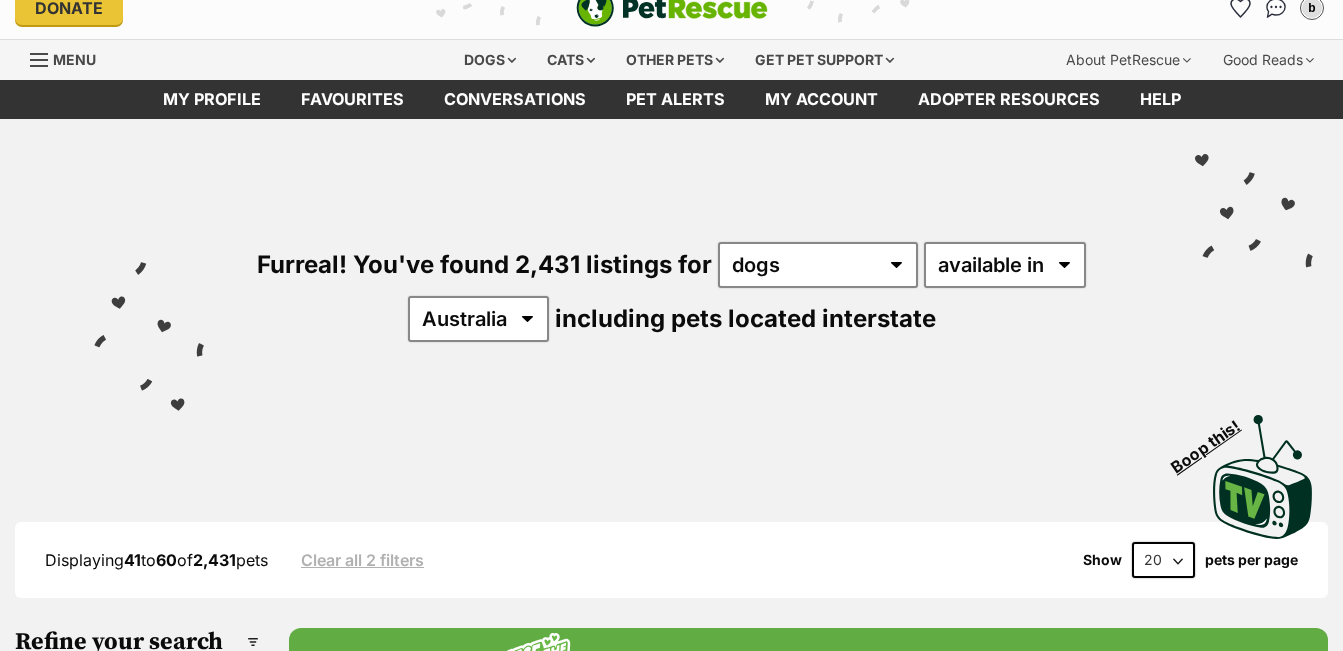 scroll, scrollTop: 78, scrollLeft: 0, axis: vertical 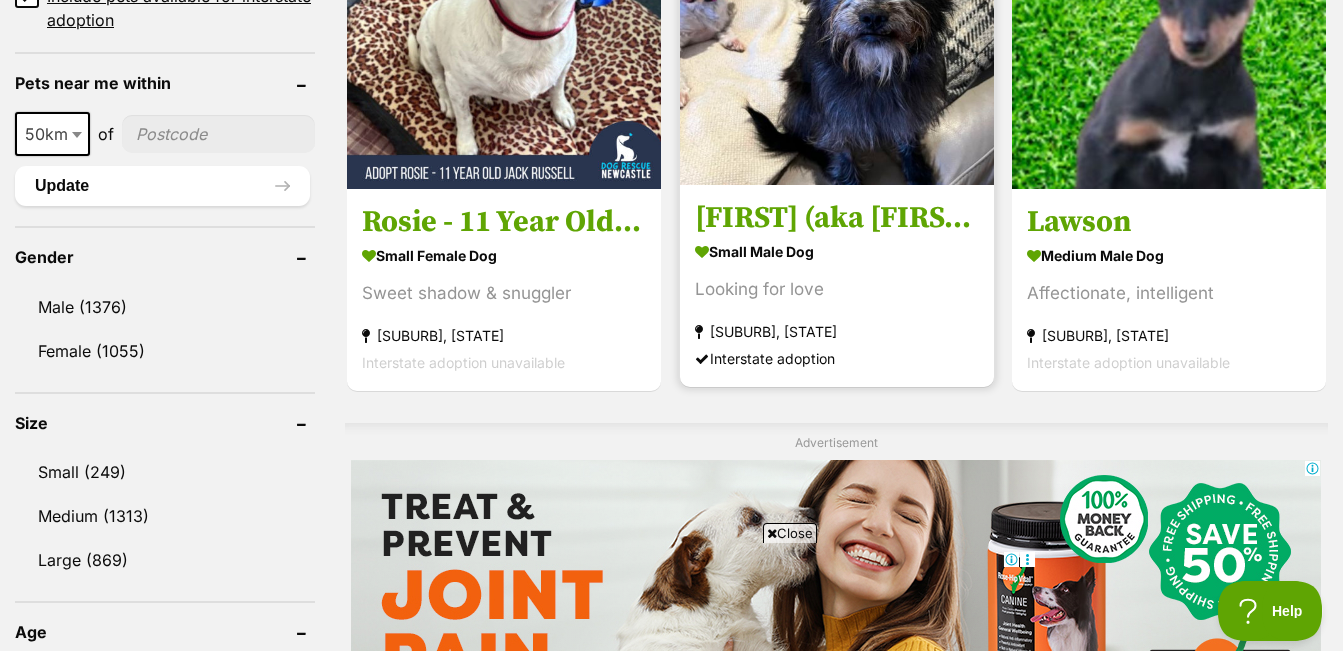 click at bounding box center [837, 28] 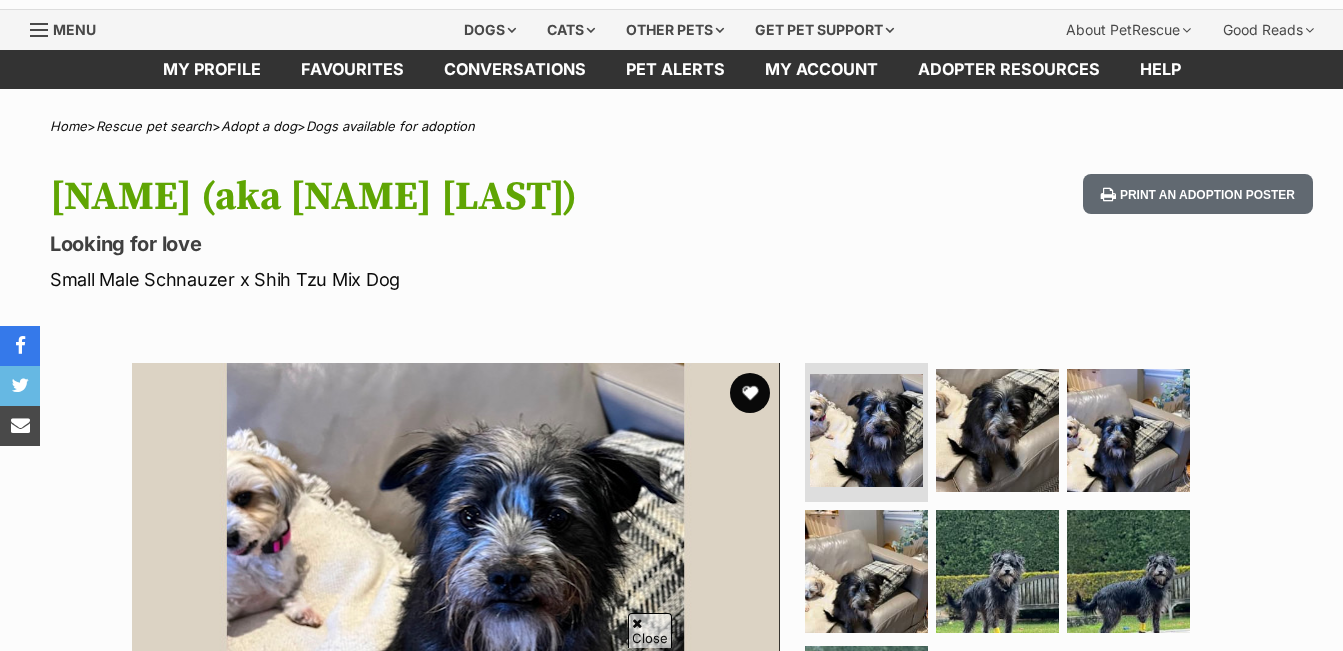scroll, scrollTop: 100, scrollLeft: 0, axis: vertical 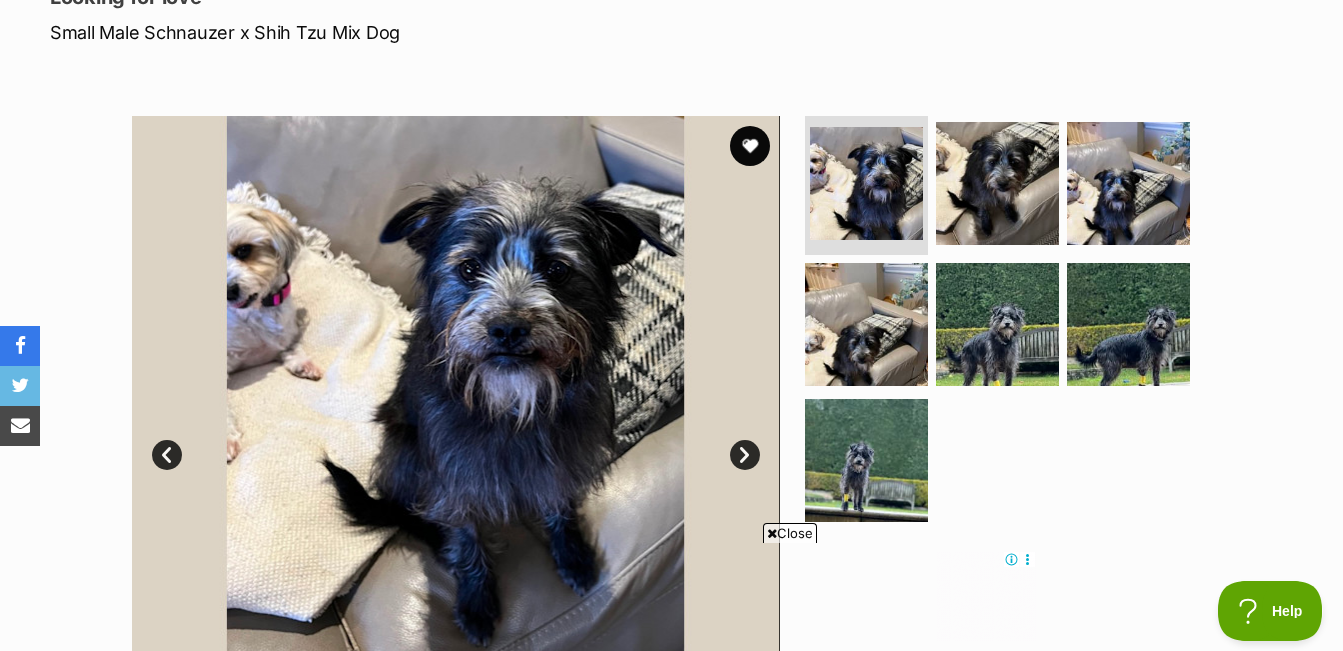 click on "Next" at bounding box center [745, 455] 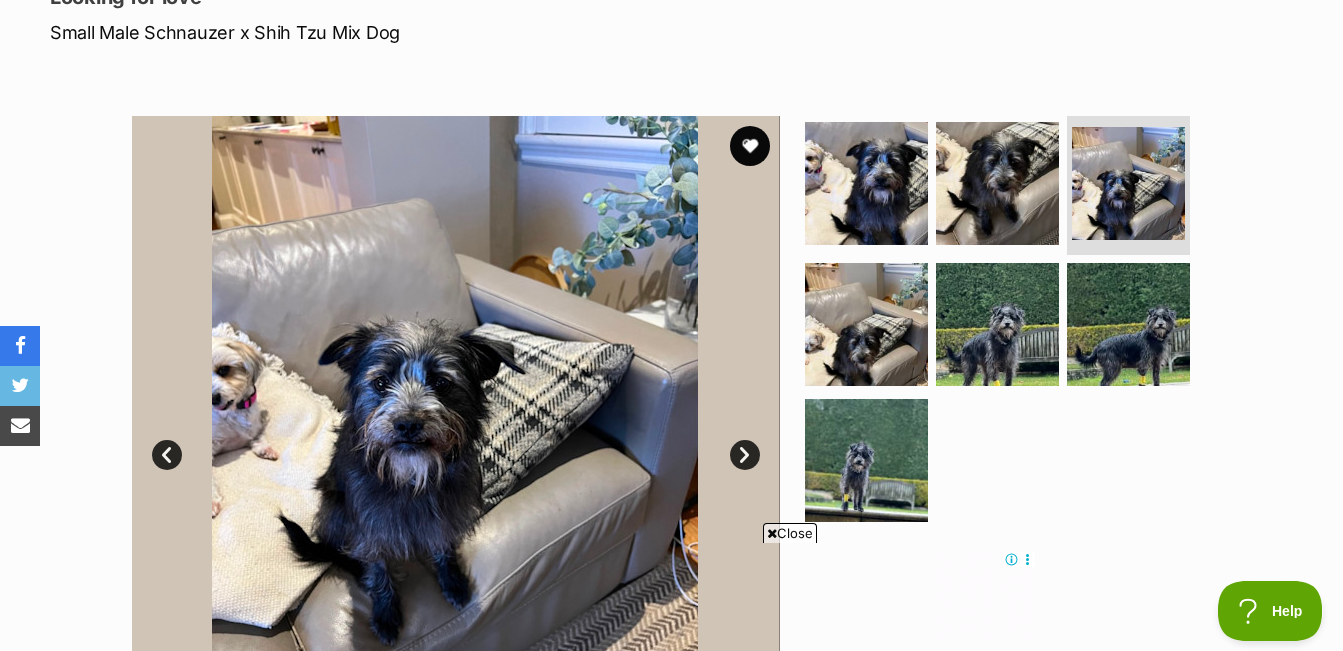 scroll, scrollTop: 0, scrollLeft: 0, axis: both 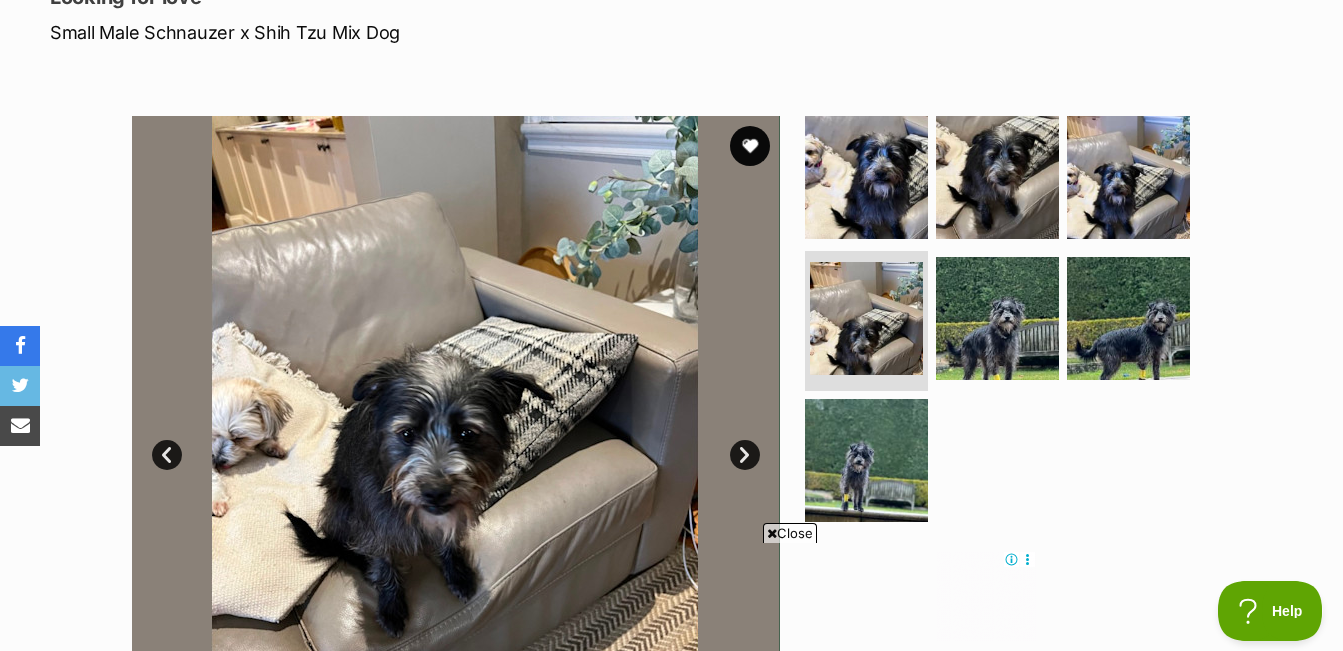 click on "Next" at bounding box center (745, 455) 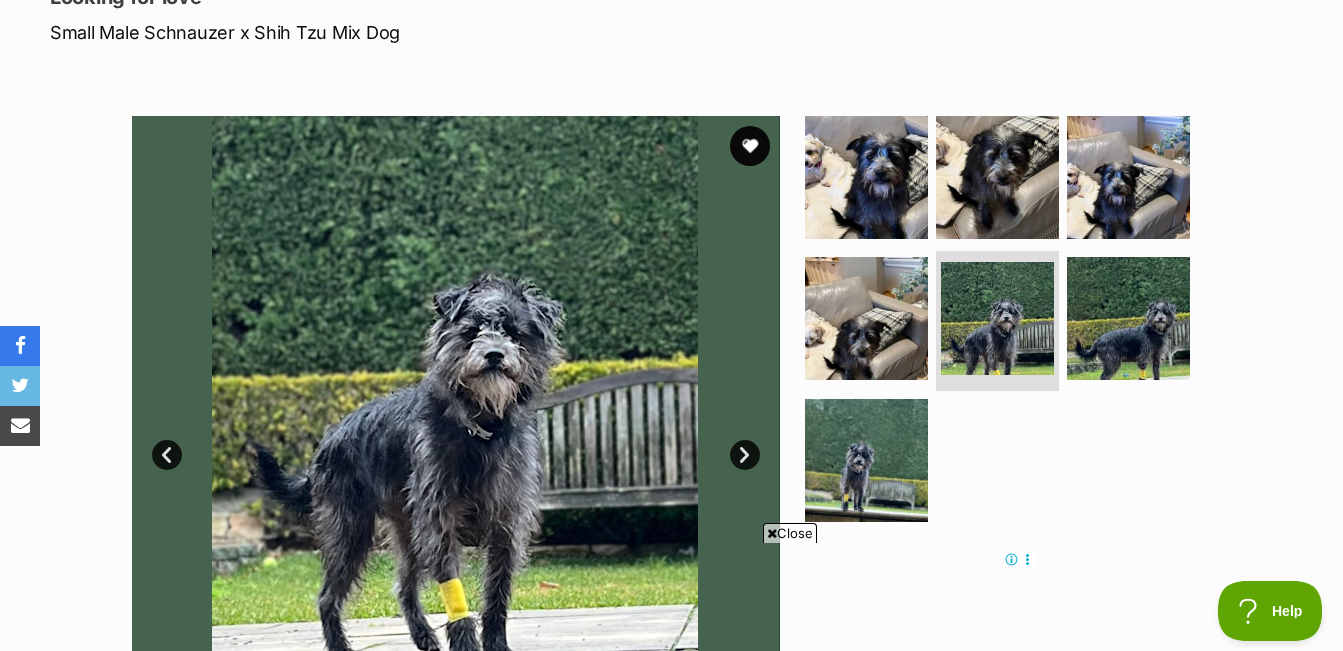 click on "Next" at bounding box center [745, 455] 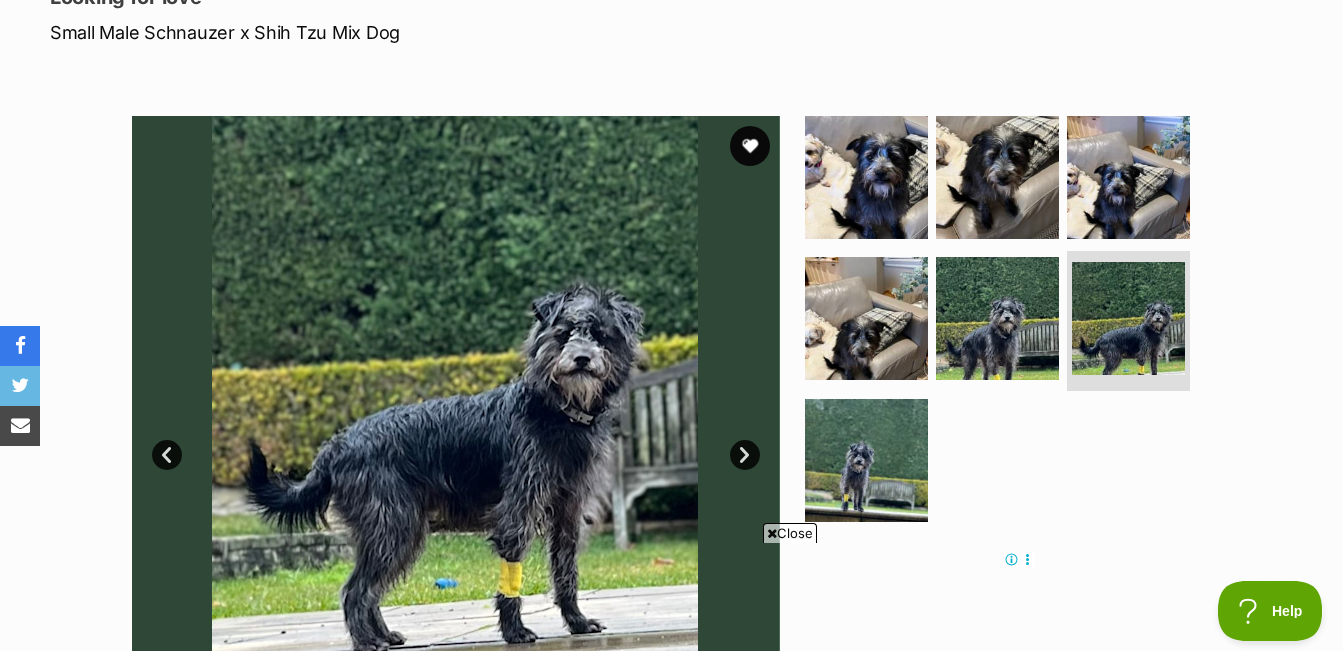 click on "Next" at bounding box center [745, 455] 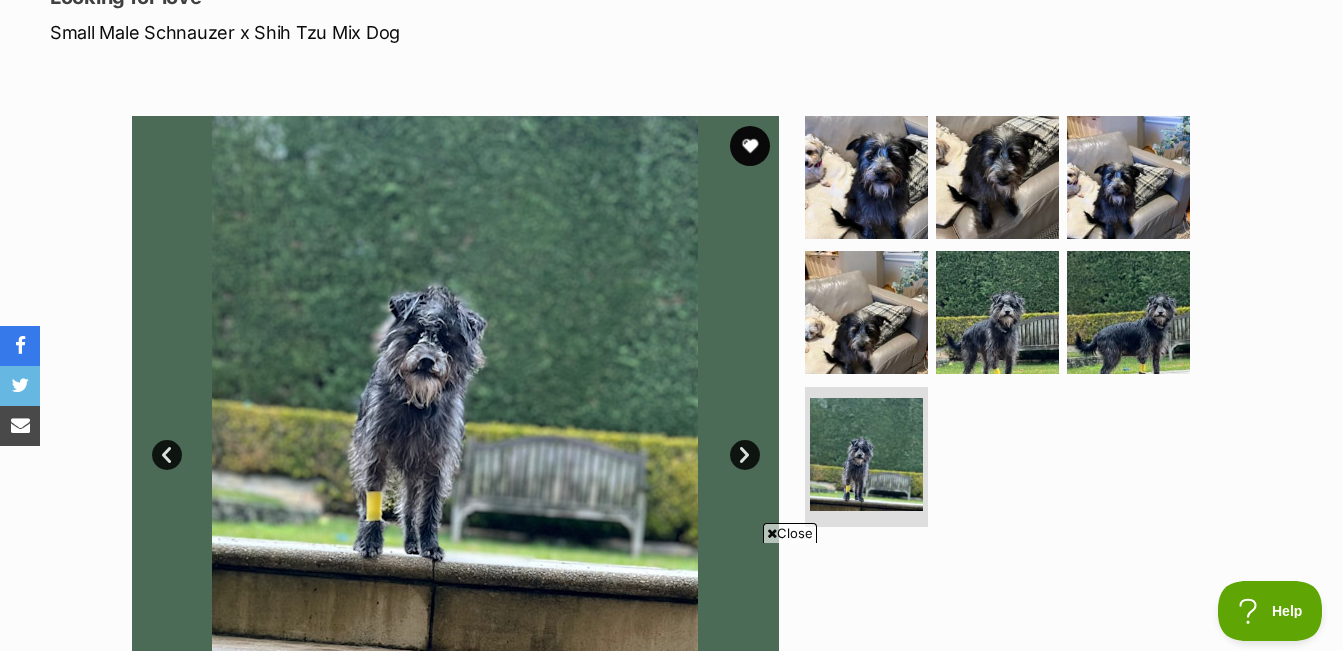 scroll, scrollTop: 0, scrollLeft: 0, axis: both 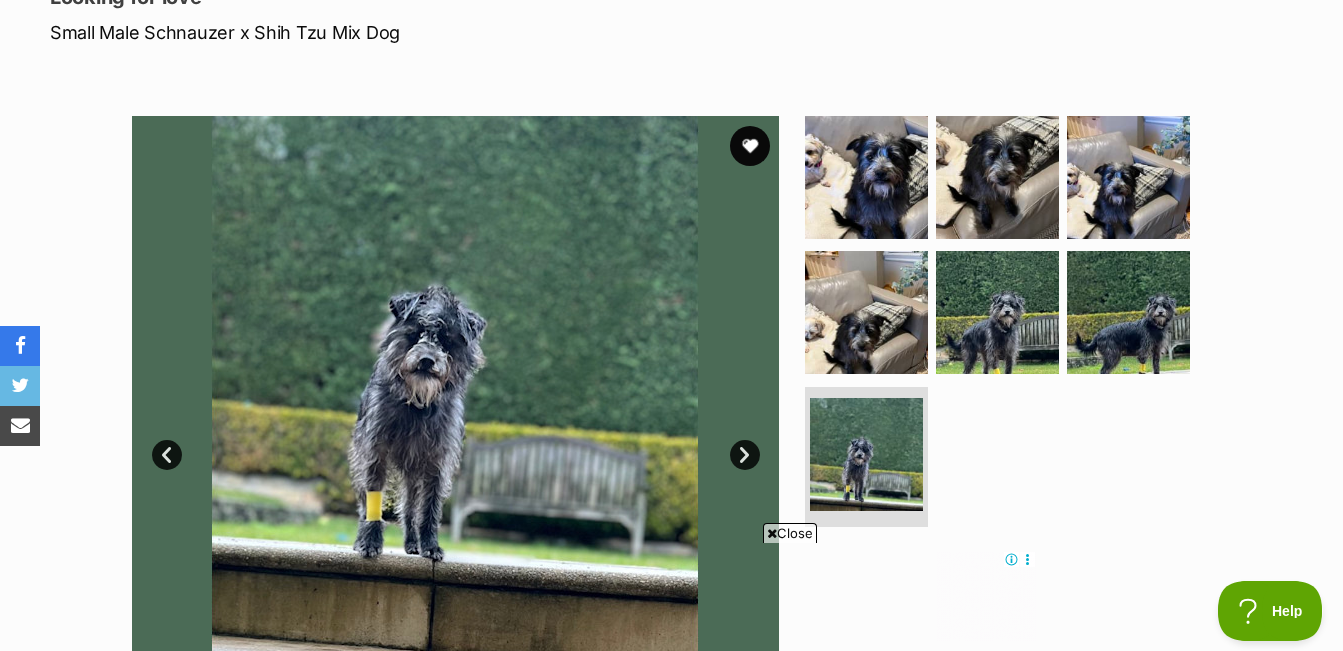 click on "Next" at bounding box center [745, 455] 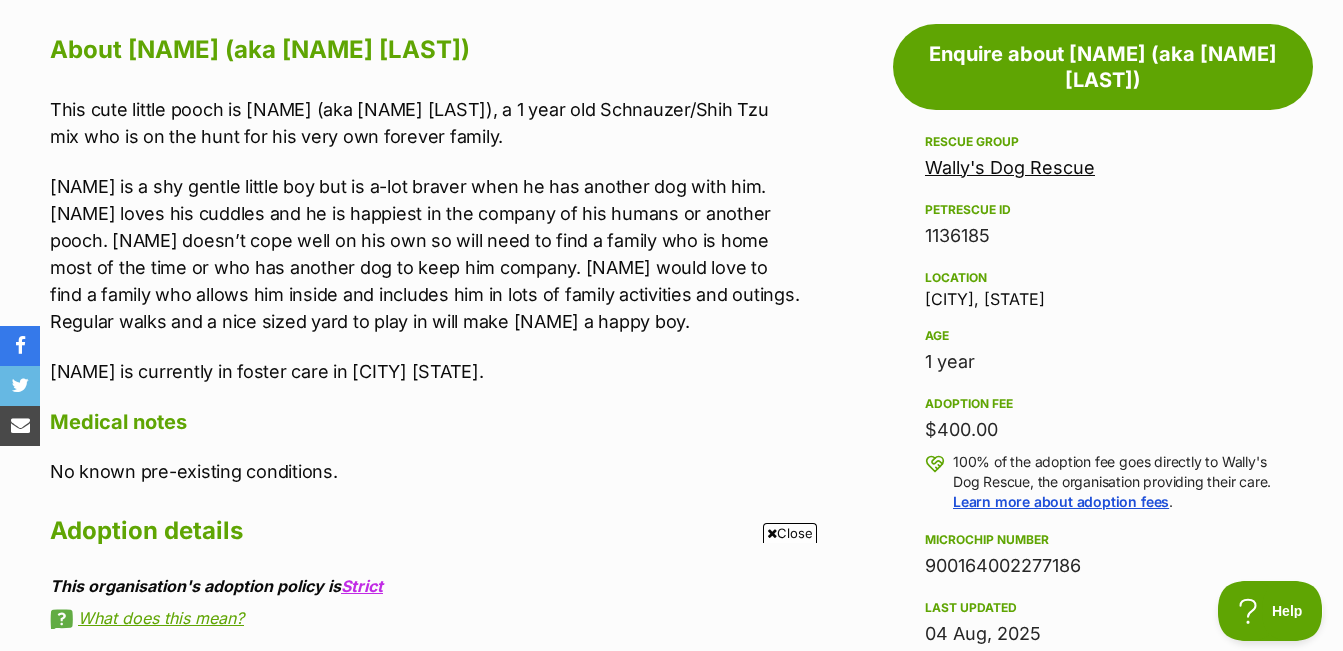 scroll, scrollTop: 0, scrollLeft: 0, axis: both 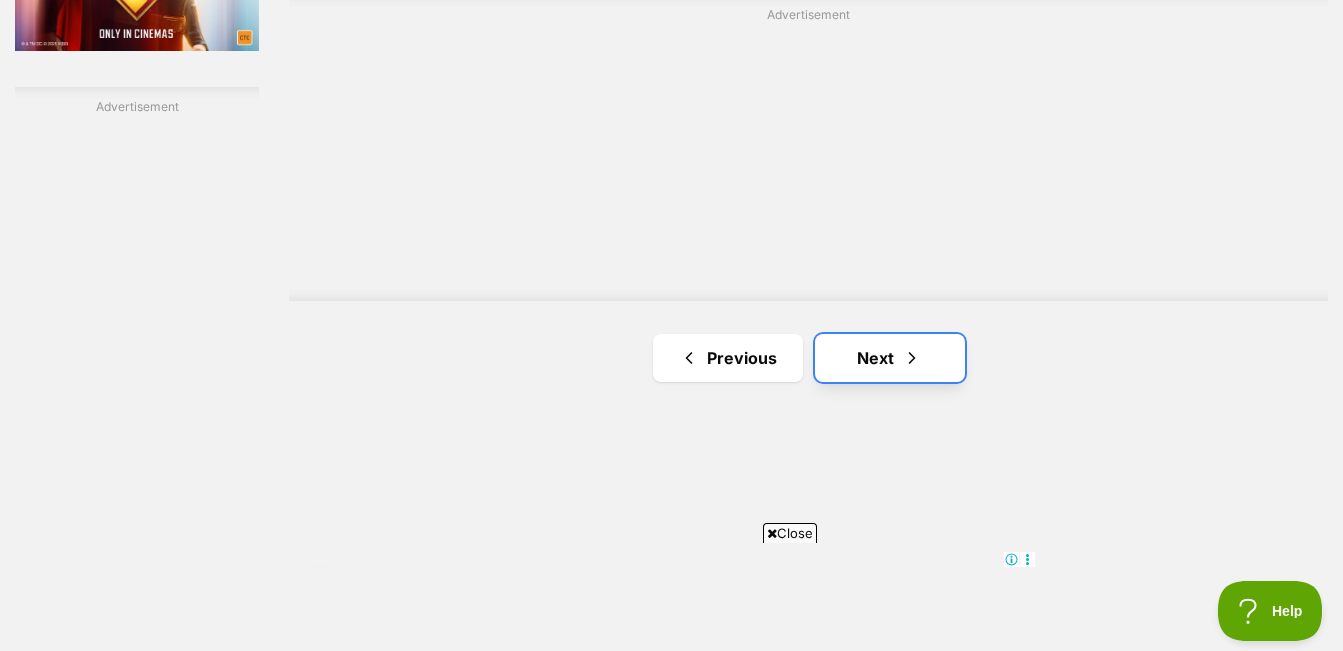 click on "Next" at bounding box center (890, 358) 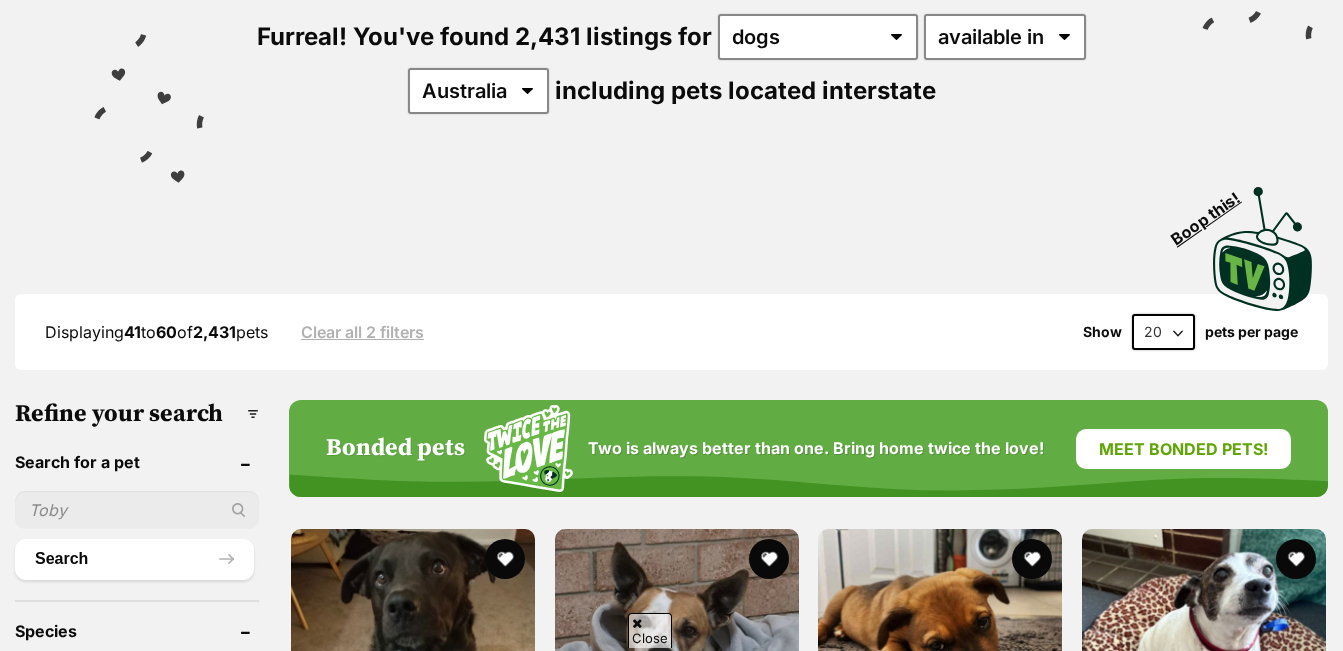 scroll, scrollTop: 377, scrollLeft: 0, axis: vertical 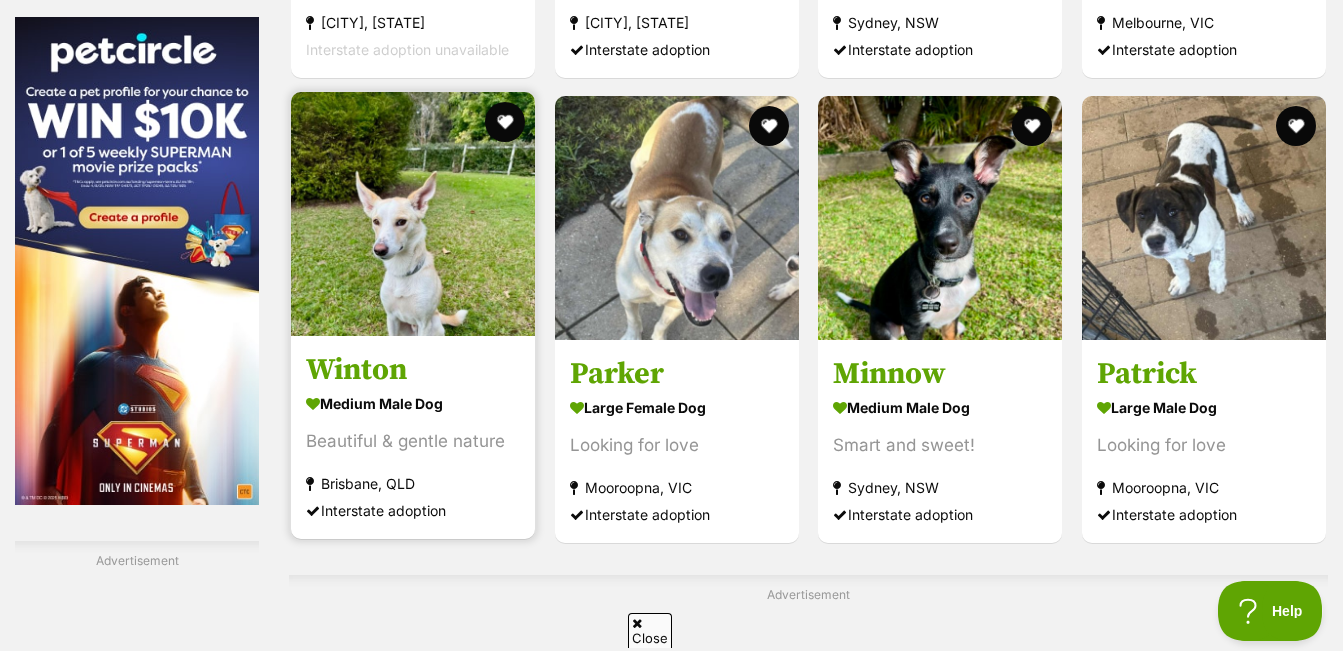click at bounding box center [413, 214] 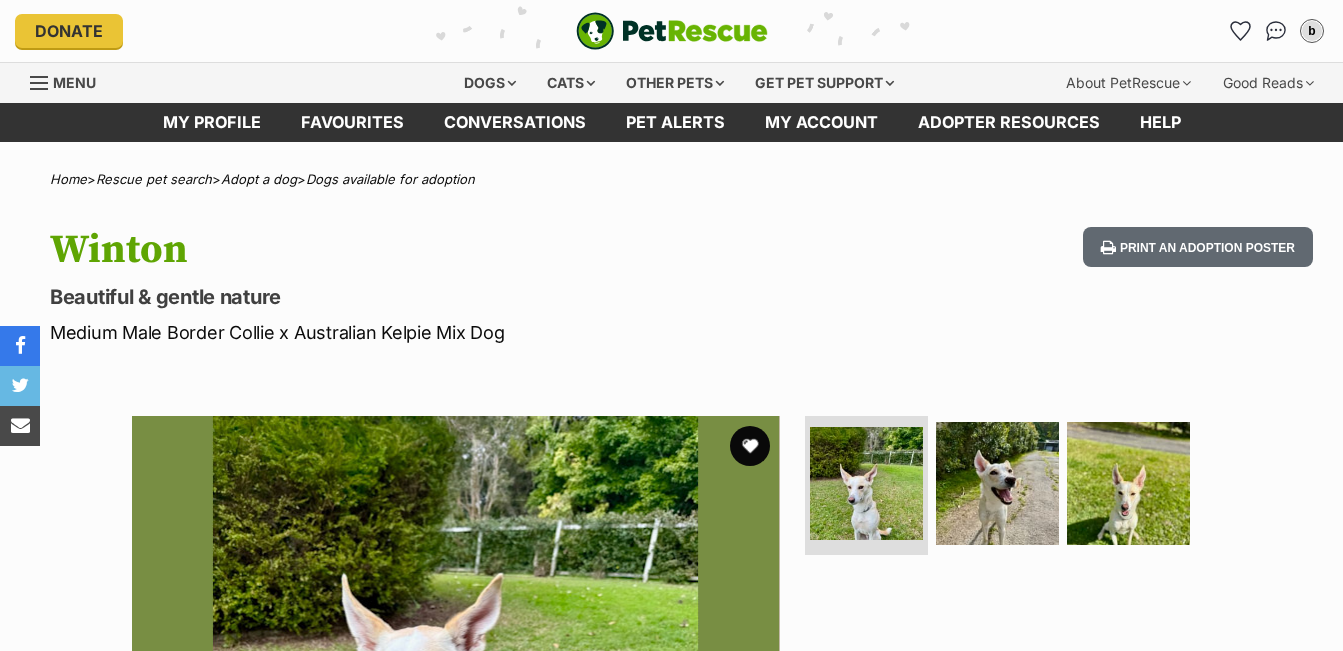 scroll, scrollTop: 0, scrollLeft: 0, axis: both 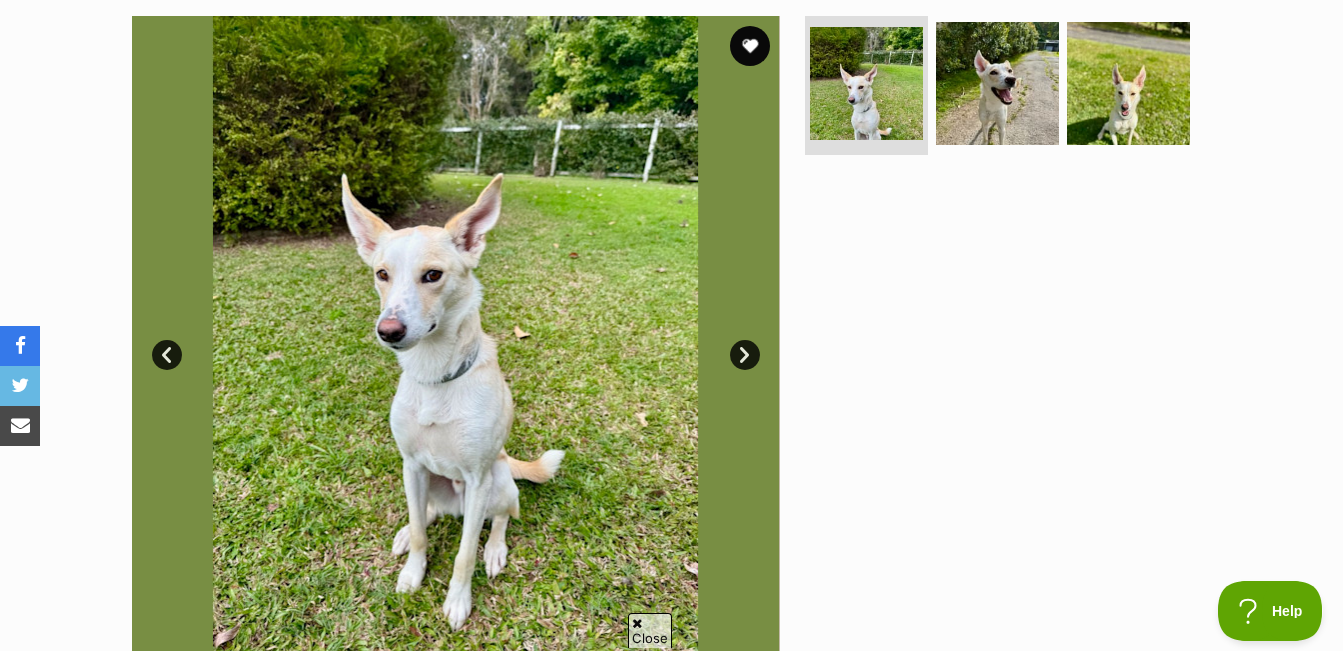 click on "Next" at bounding box center (745, 355) 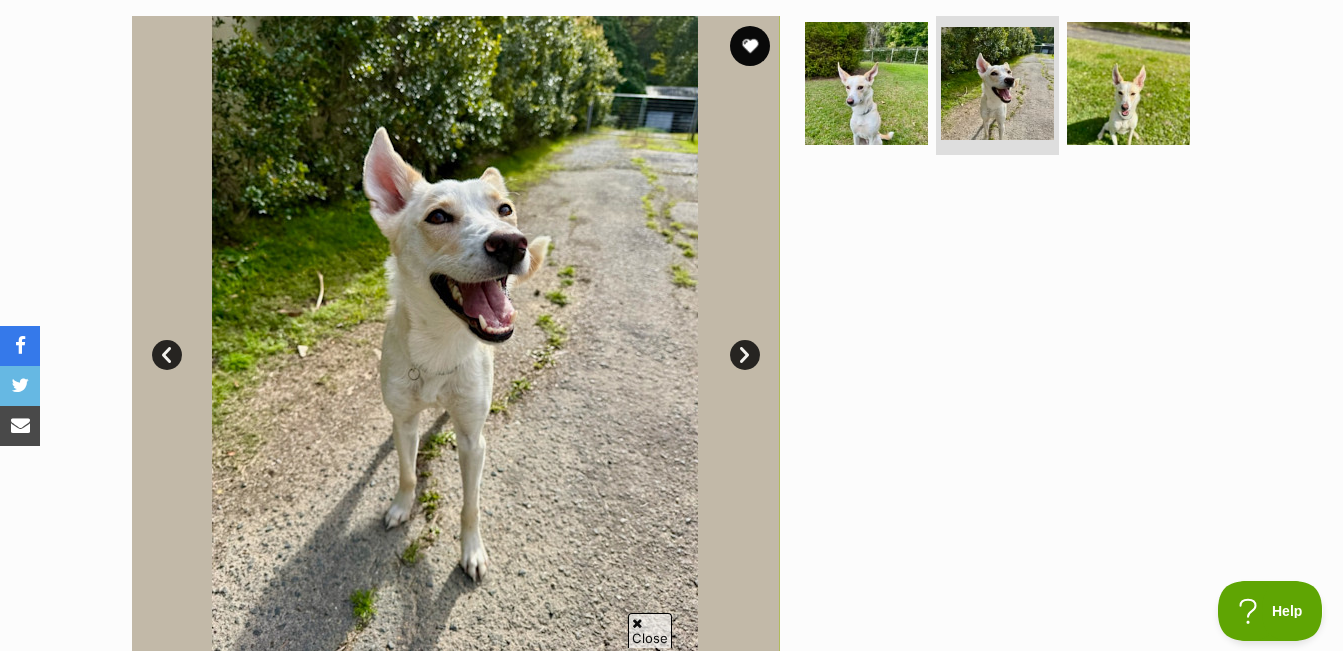 scroll, scrollTop: 0, scrollLeft: 0, axis: both 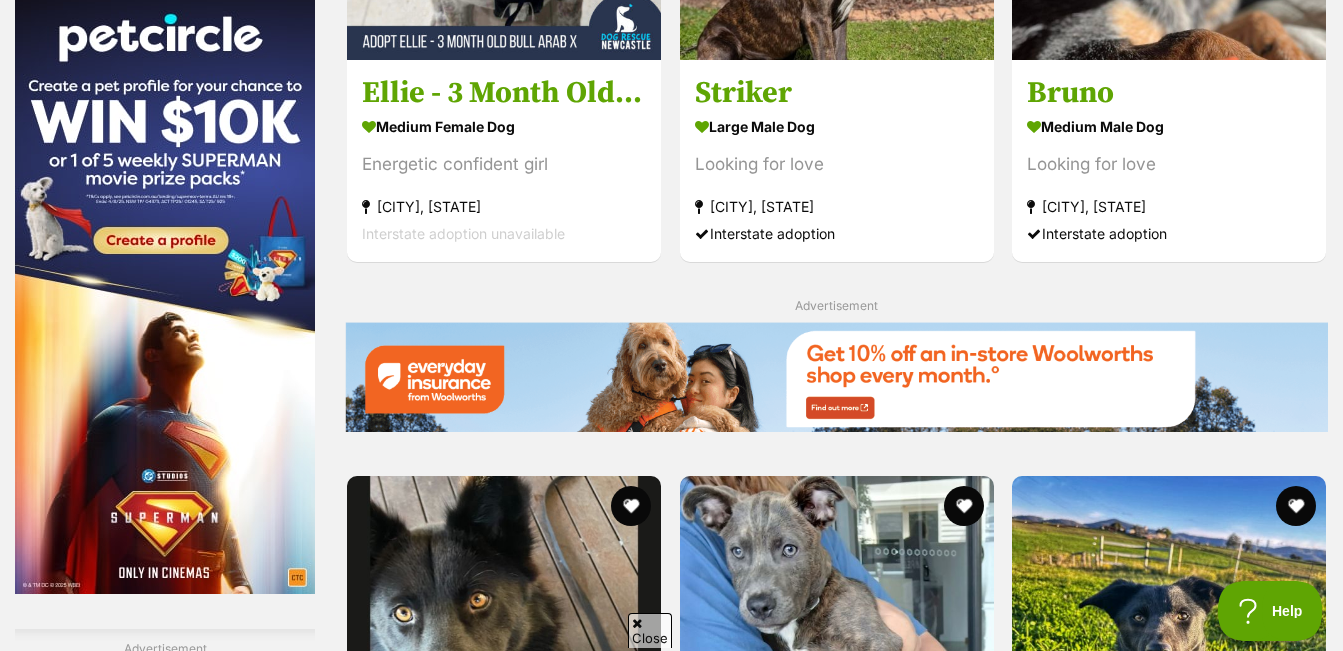 drag, startPoint x: 0, startPoint y: 0, endPoint x: 830, endPoint y: 270, distance: 872.8115 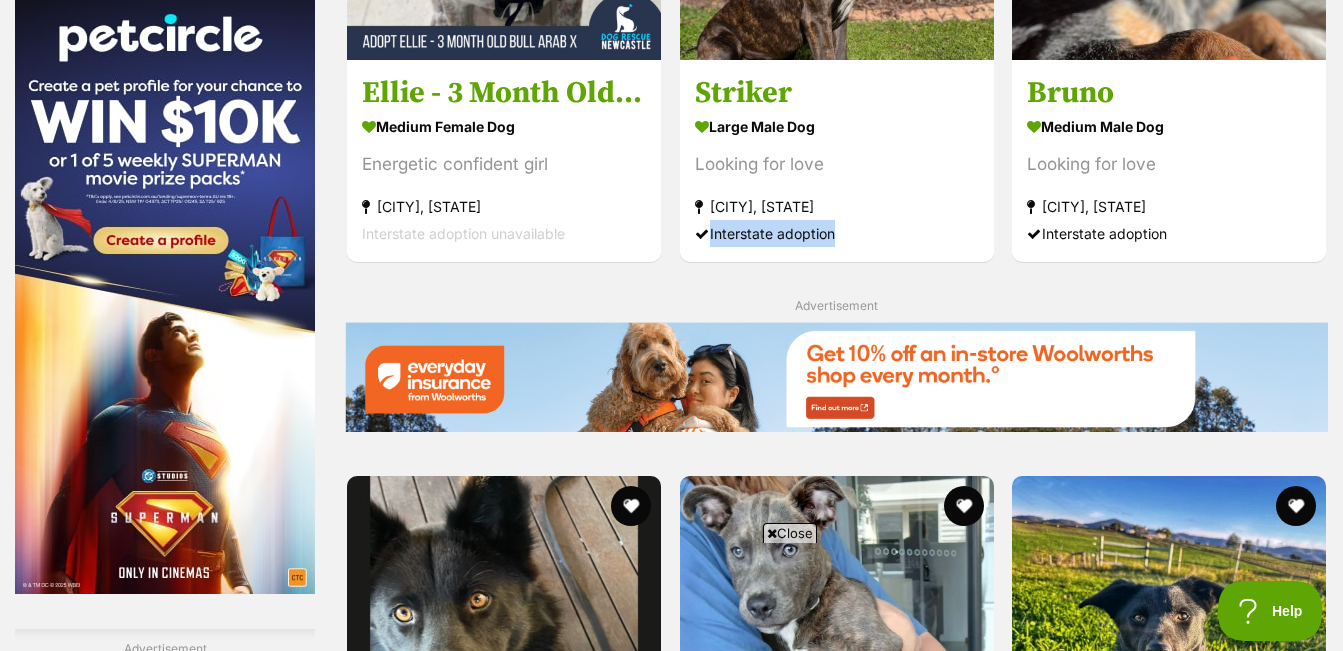 scroll, scrollTop: 0, scrollLeft: 0, axis: both 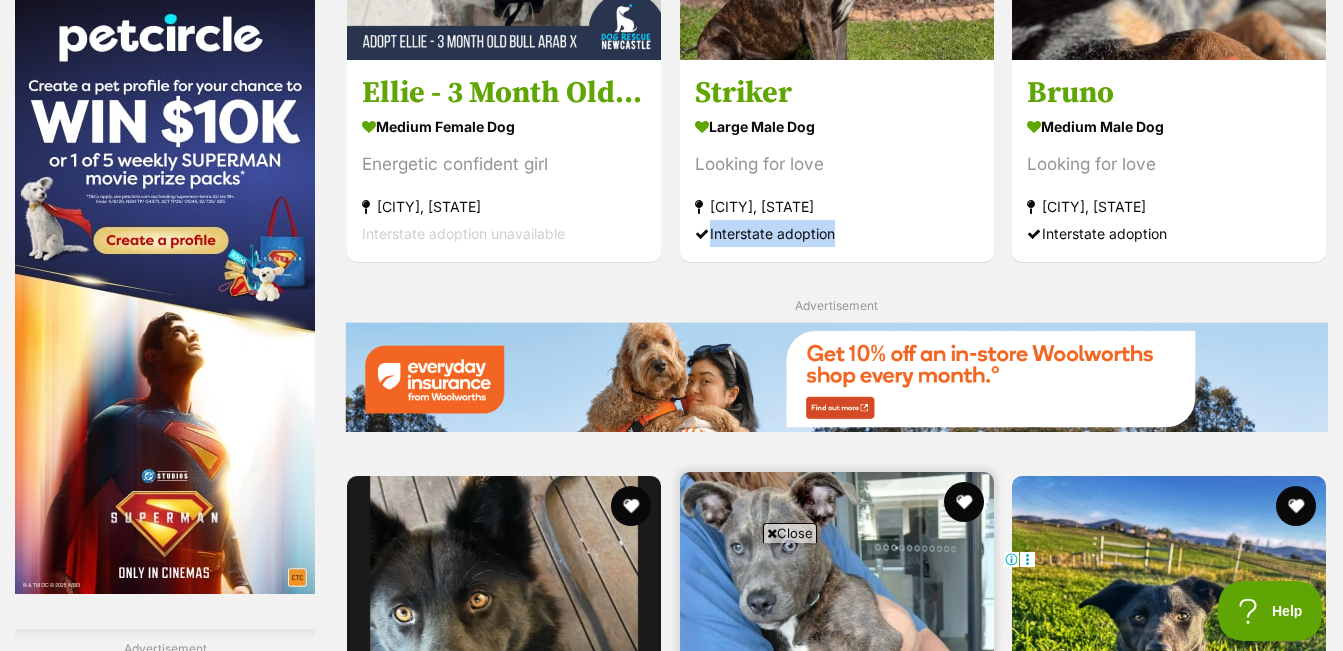 click at bounding box center (772, 533) 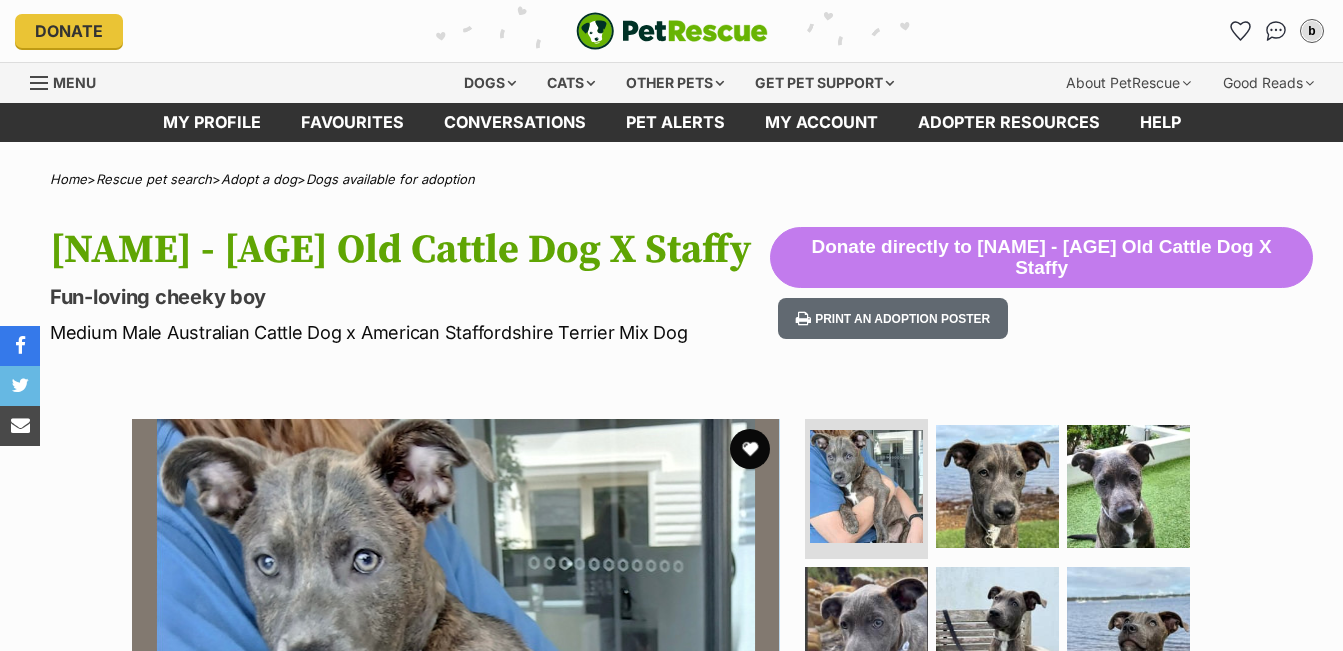 scroll, scrollTop: 0, scrollLeft: 0, axis: both 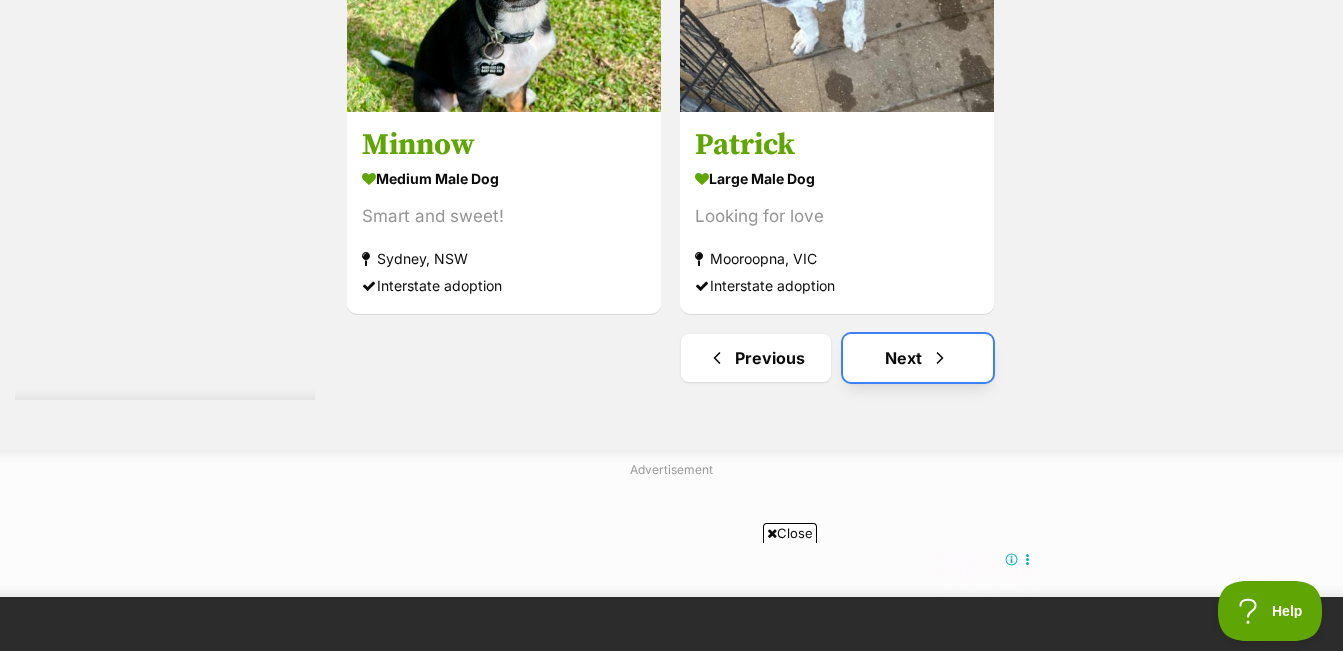 click on "Next" at bounding box center (918, 358) 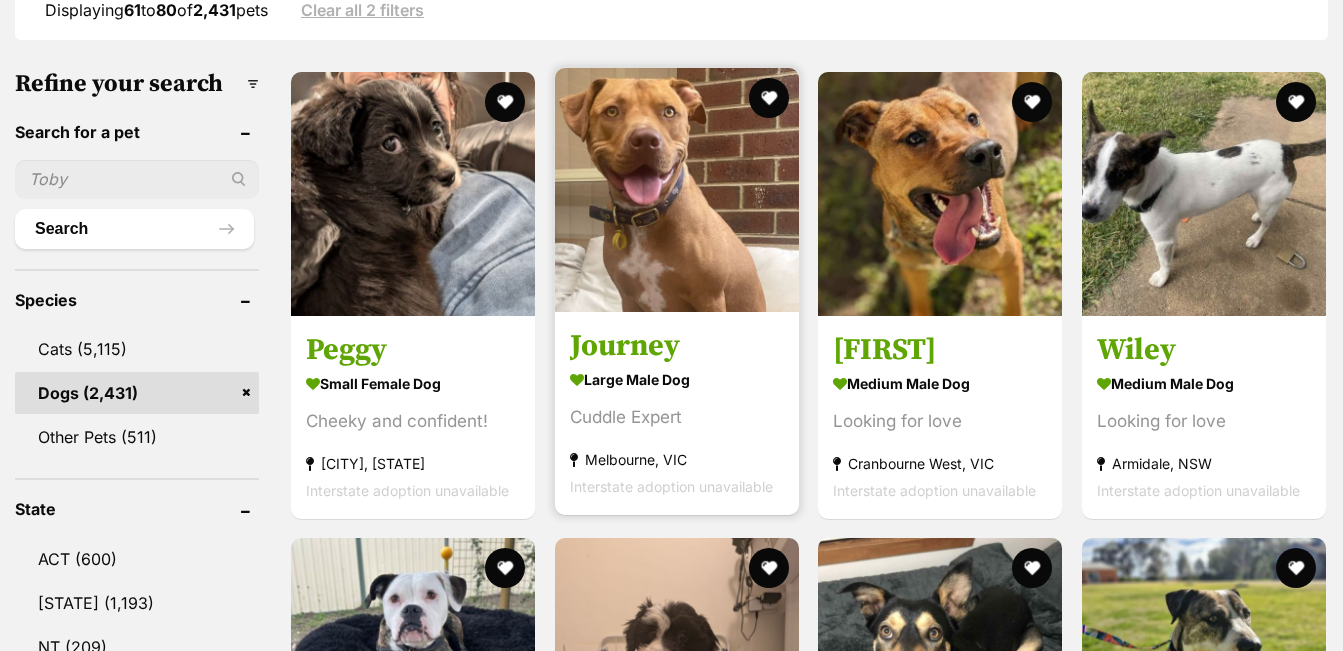 scroll, scrollTop: 599, scrollLeft: 0, axis: vertical 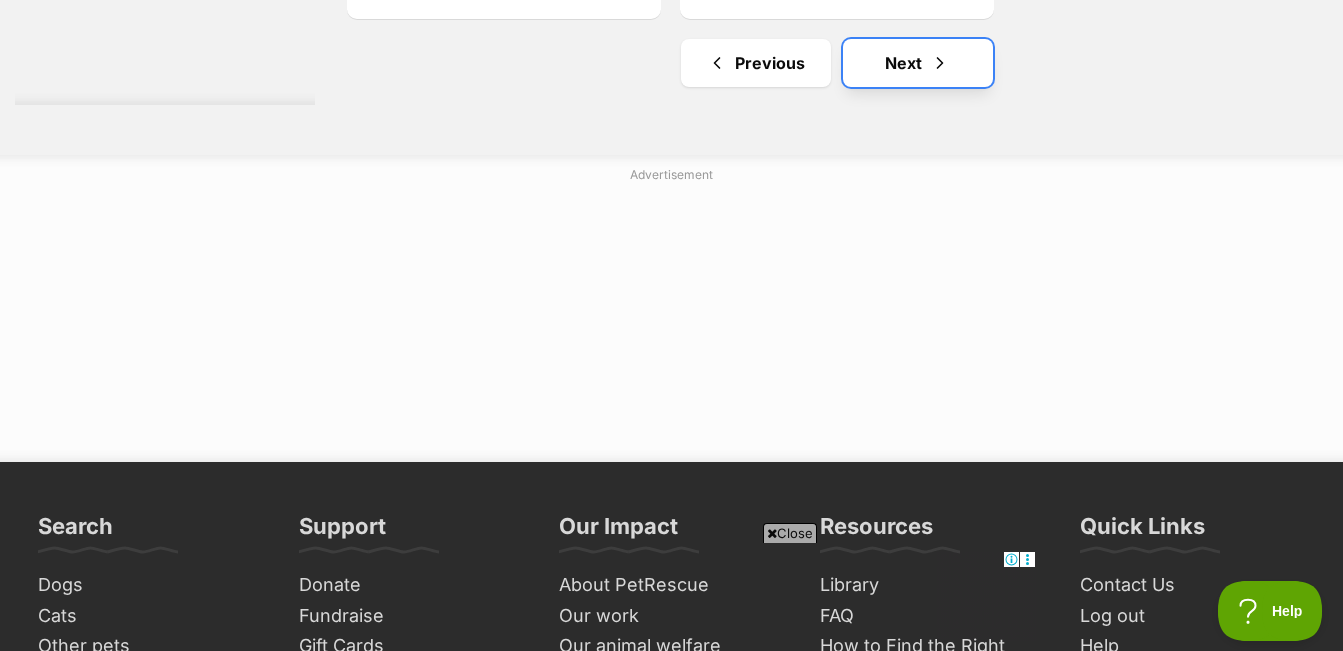 click on "Next" at bounding box center [918, 63] 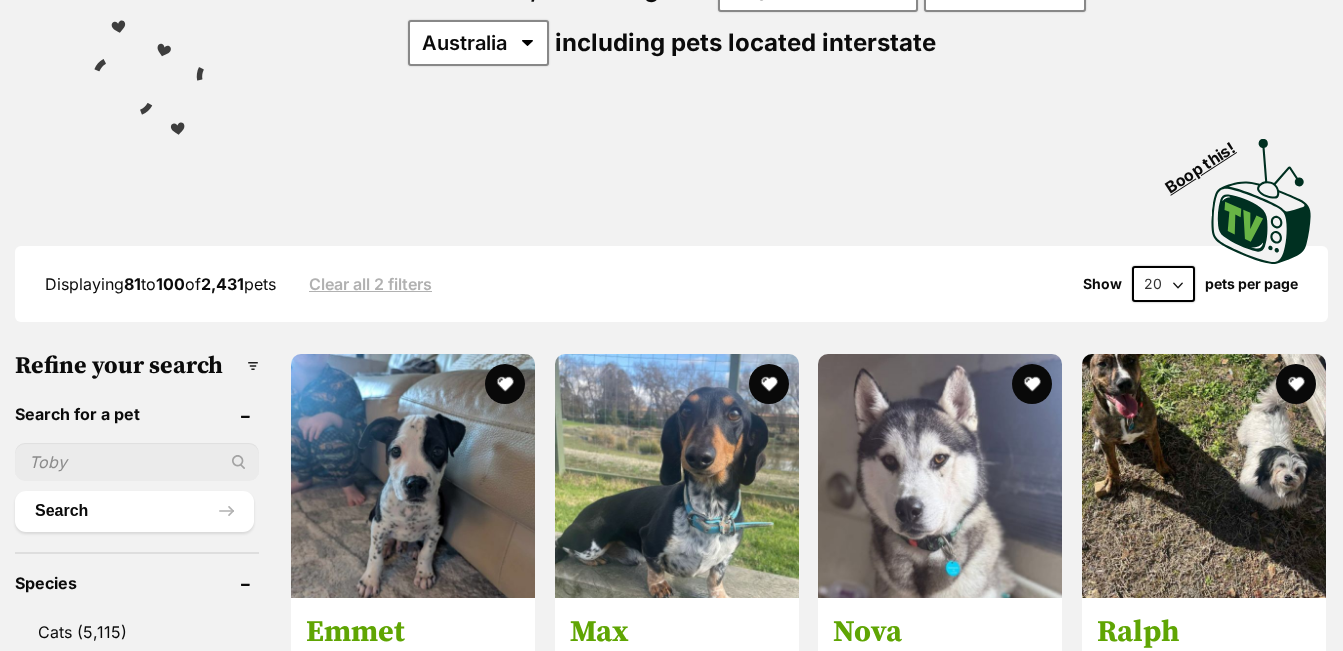 scroll, scrollTop: 0, scrollLeft: 0, axis: both 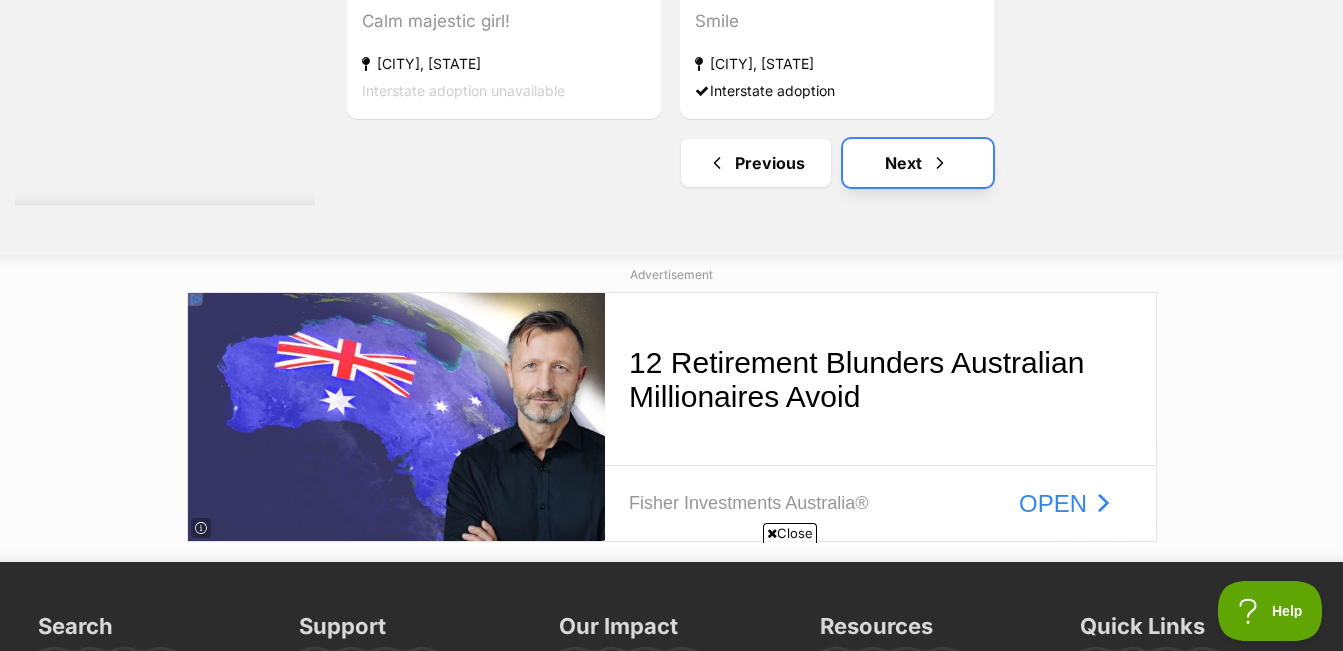 click on "Next" at bounding box center (918, 163) 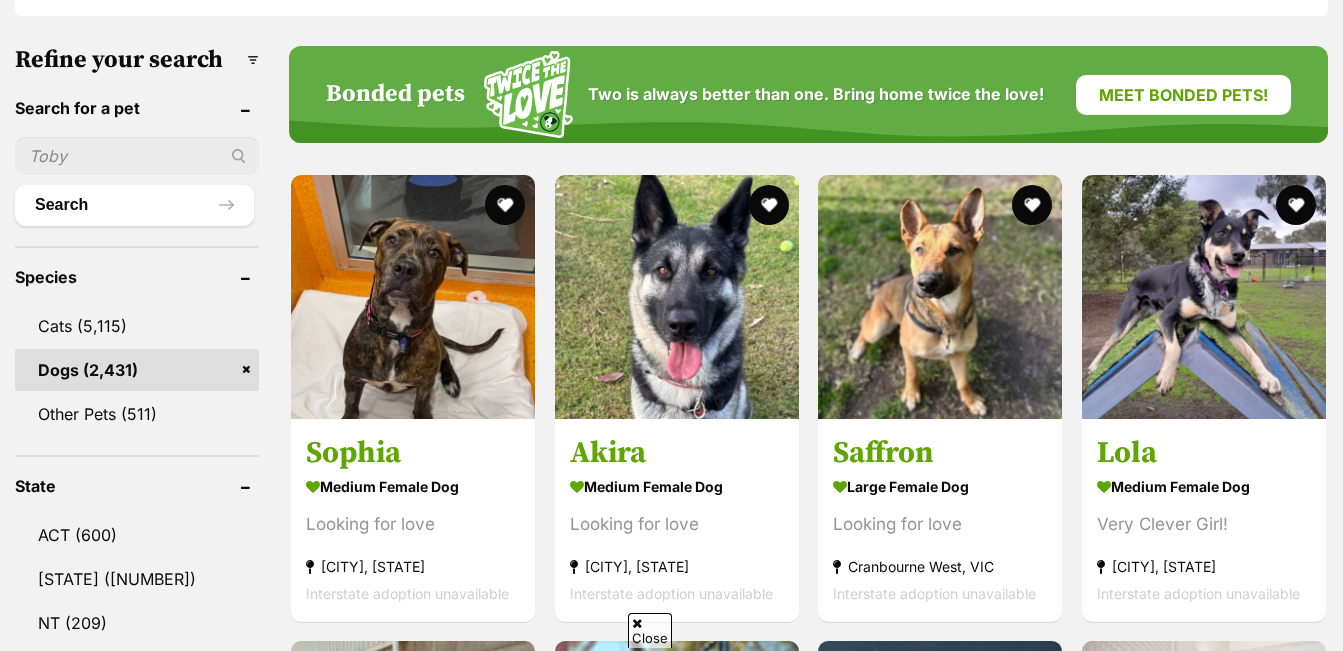 scroll, scrollTop: 609, scrollLeft: 0, axis: vertical 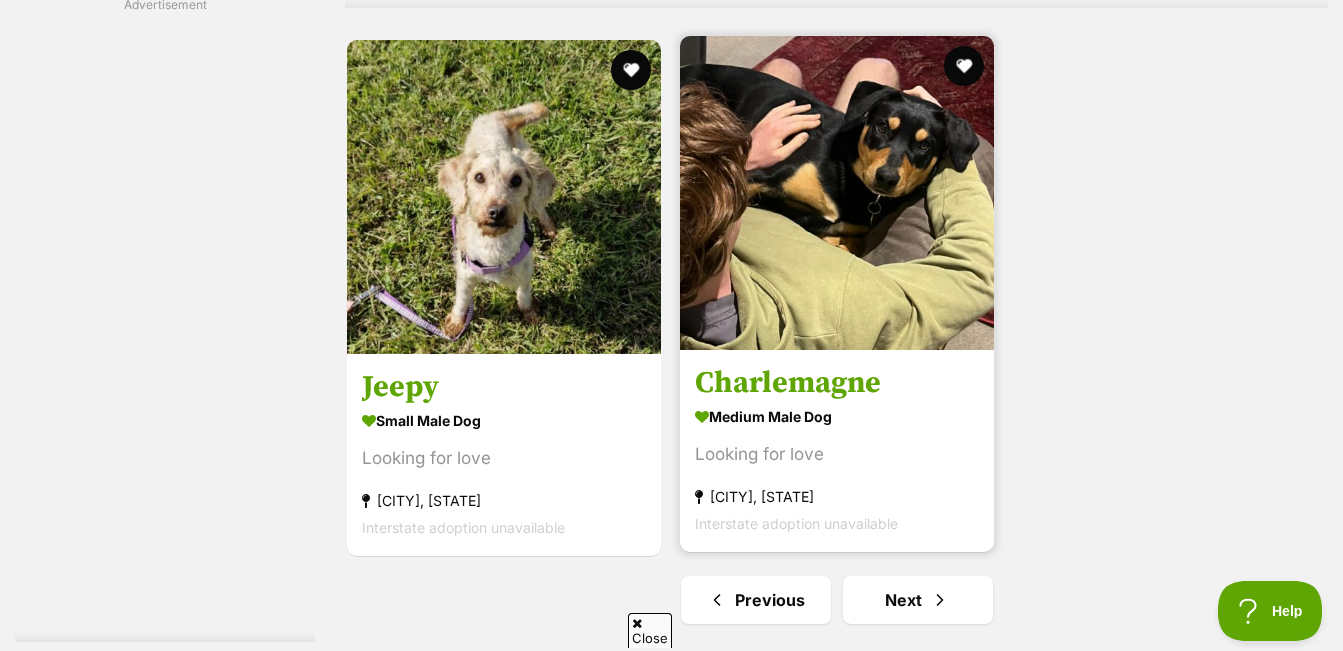 click at bounding box center [837, 193] 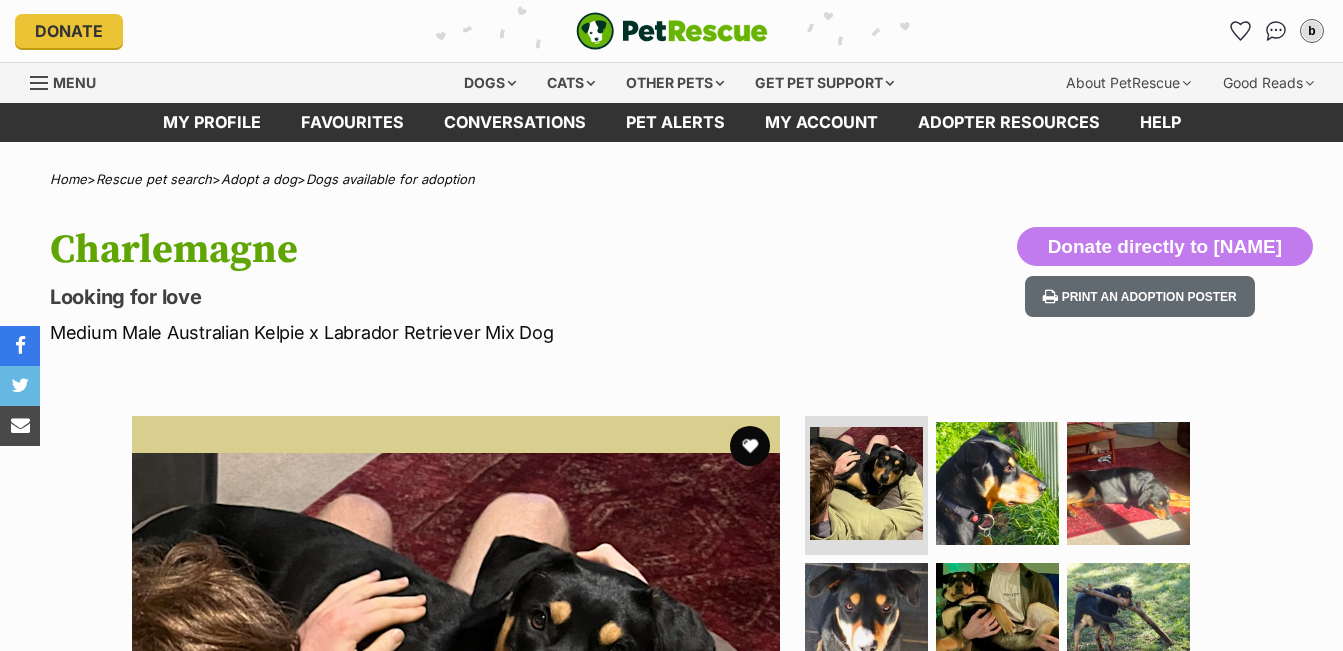 scroll, scrollTop: 0, scrollLeft: 0, axis: both 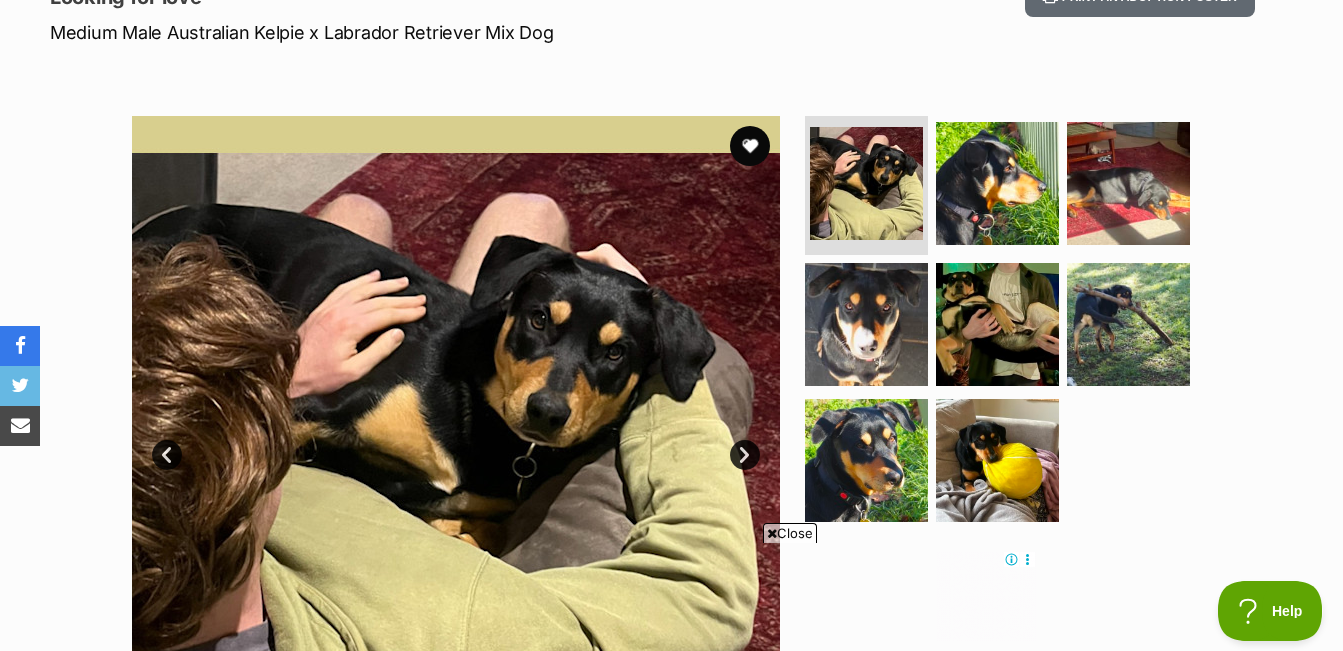 click on "Next" at bounding box center [745, 455] 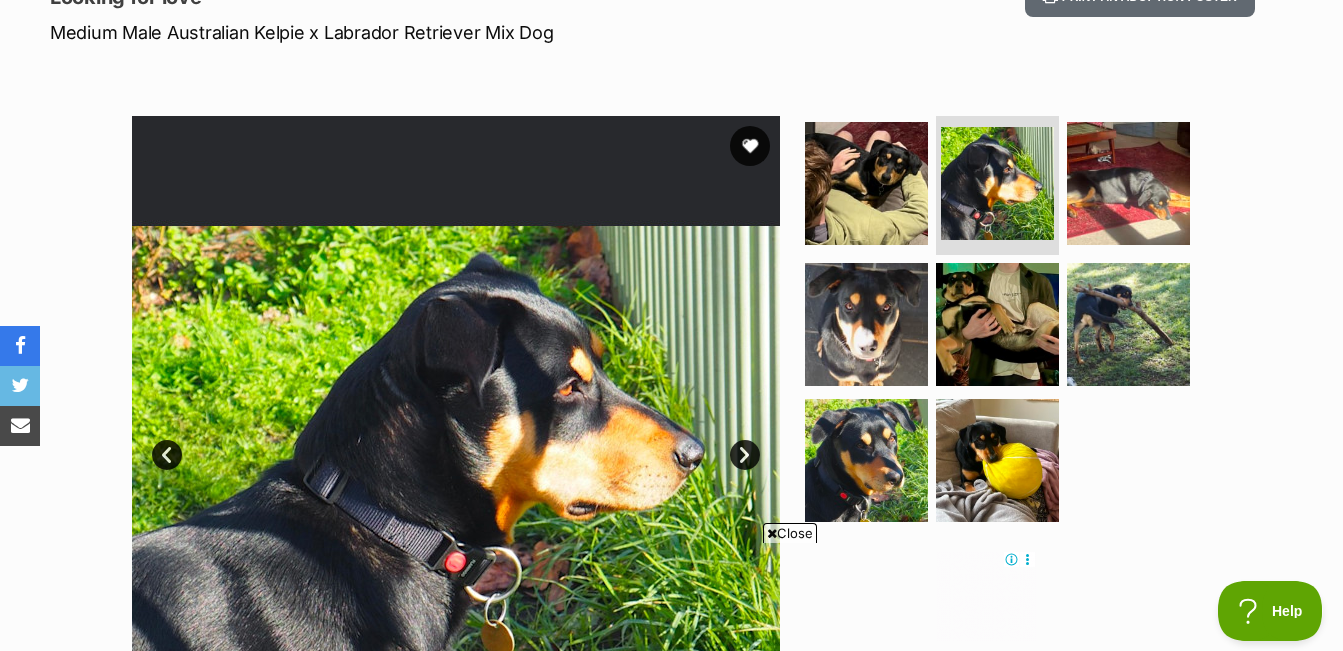 click on "Next" at bounding box center (745, 455) 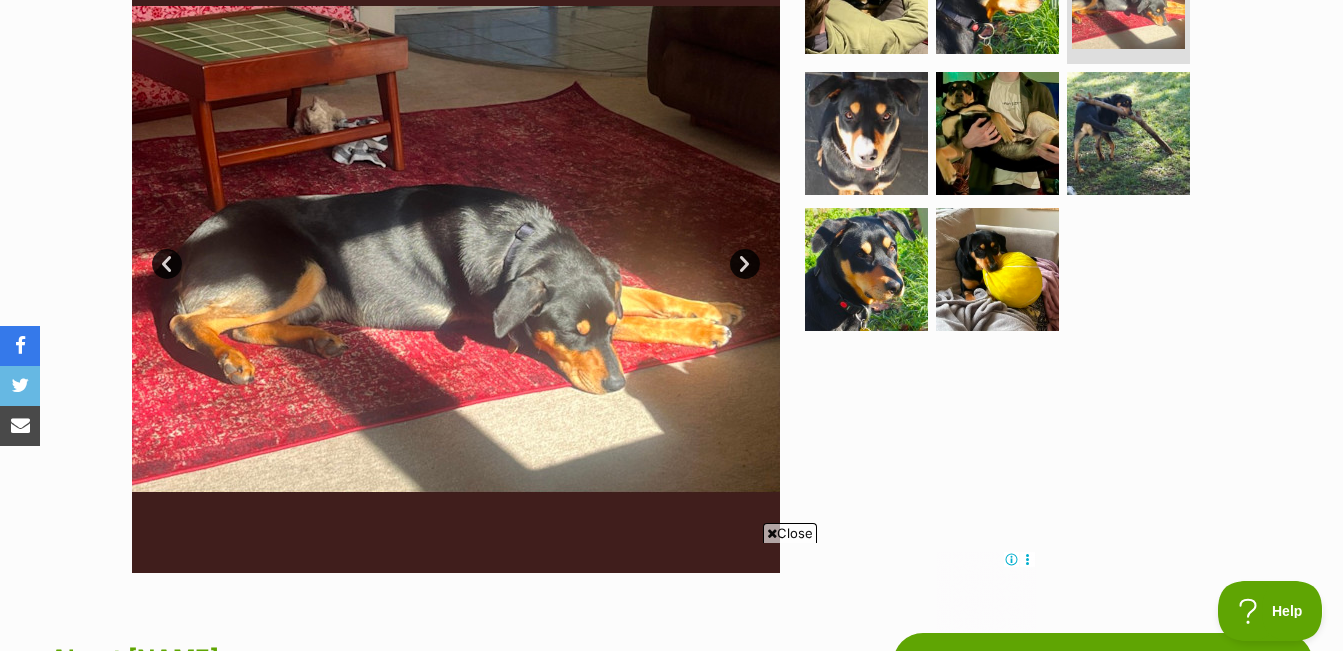 scroll, scrollTop: 500, scrollLeft: 0, axis: vertical 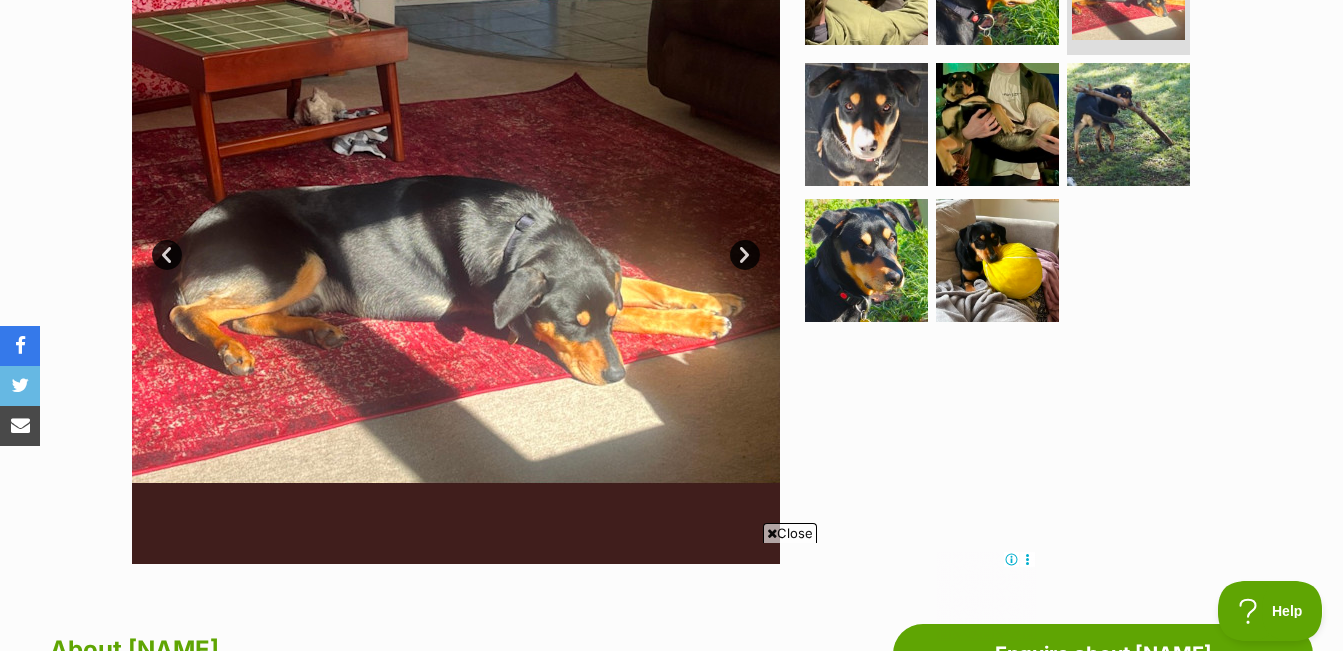 click on "Next" at bounding box center [745, 255] 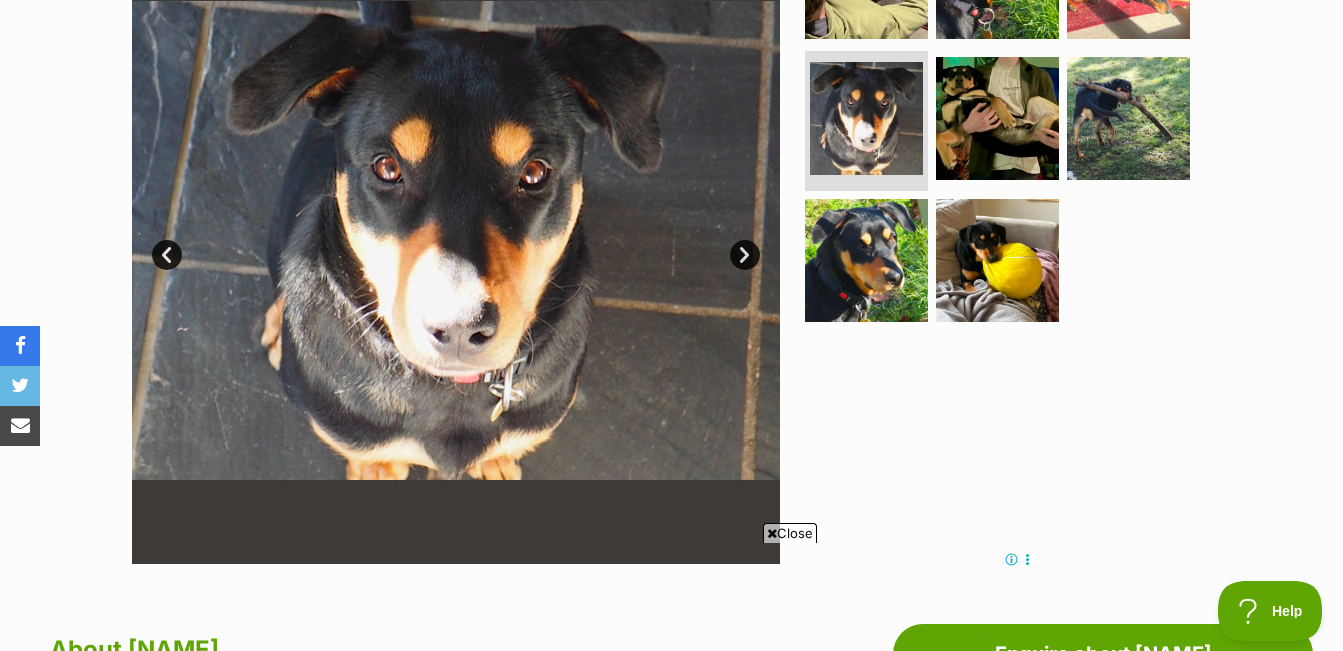 click on "Next" at bounding box center (745, 255) 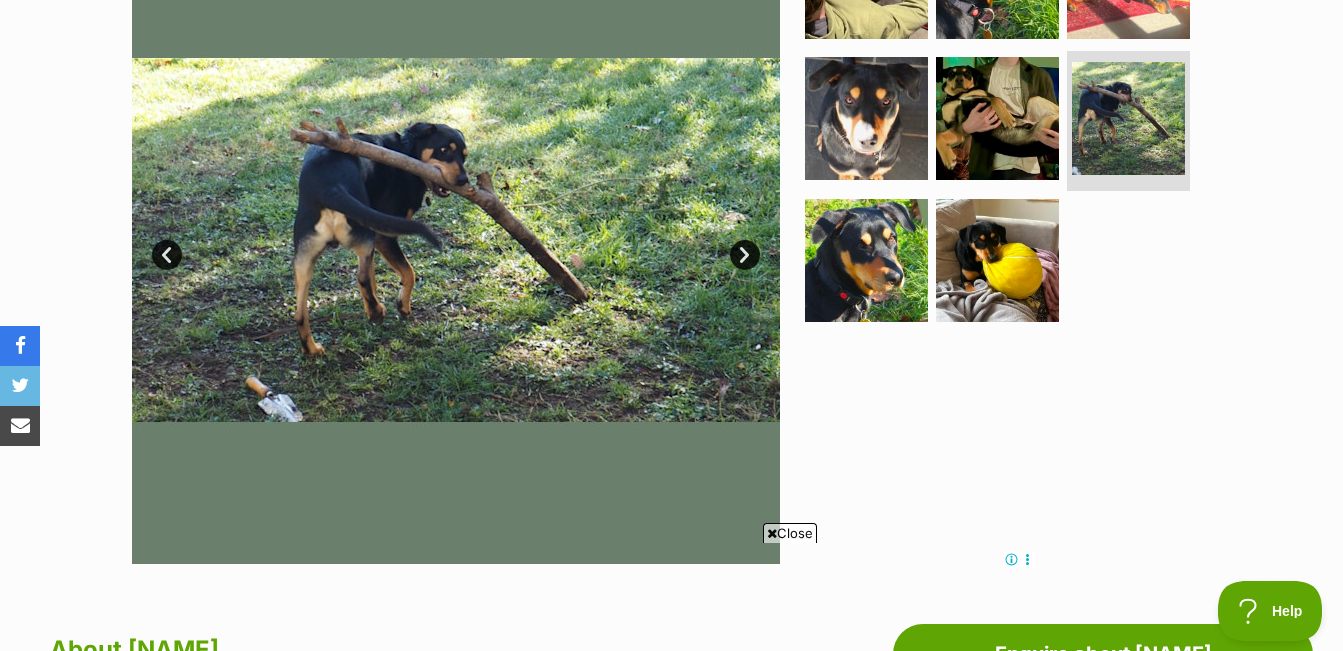 click on "Next" at bounding box center [745, 255] 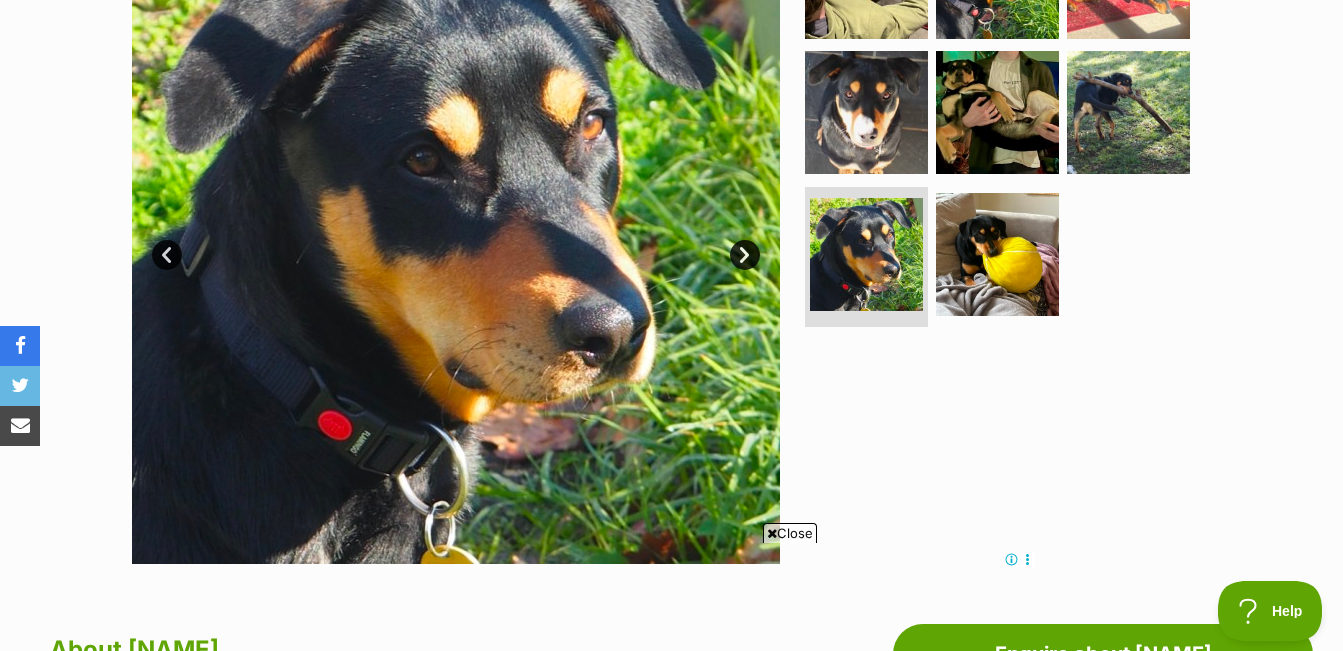 click on "Next" at bounding box center (745, 255) 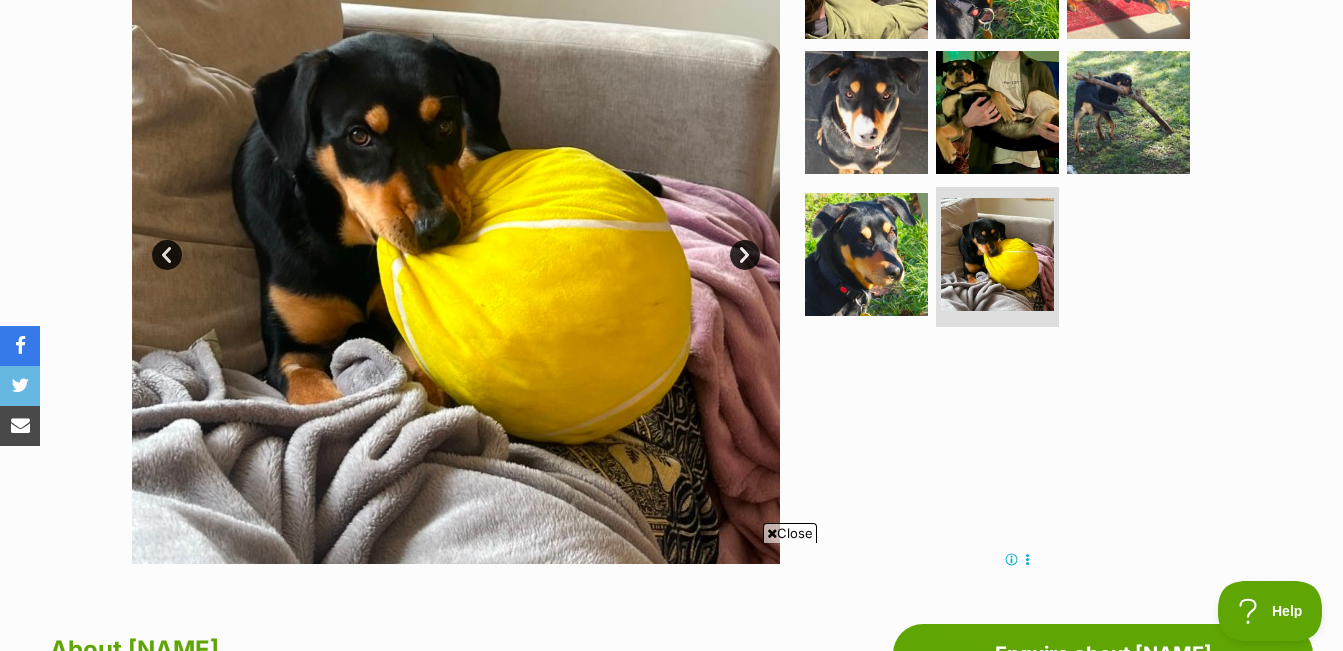 click on "Next" at bounding box center [745, 255] 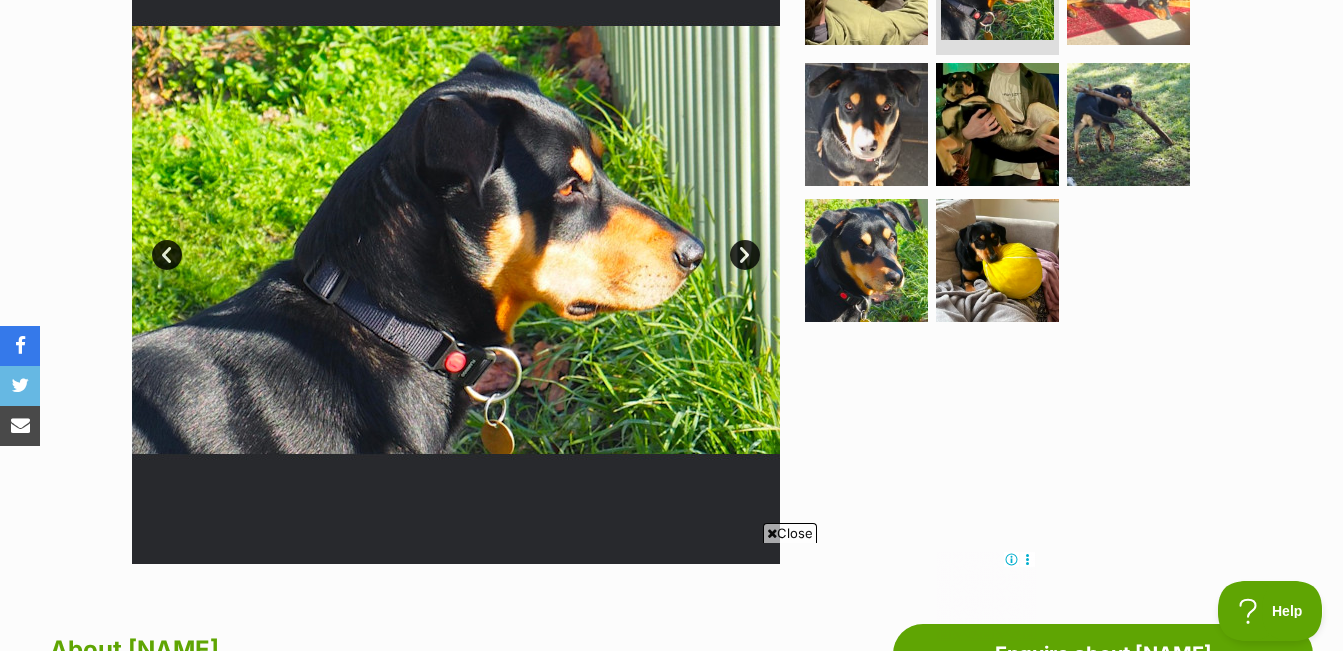 click on "Next" at bounding box center [745, 255] 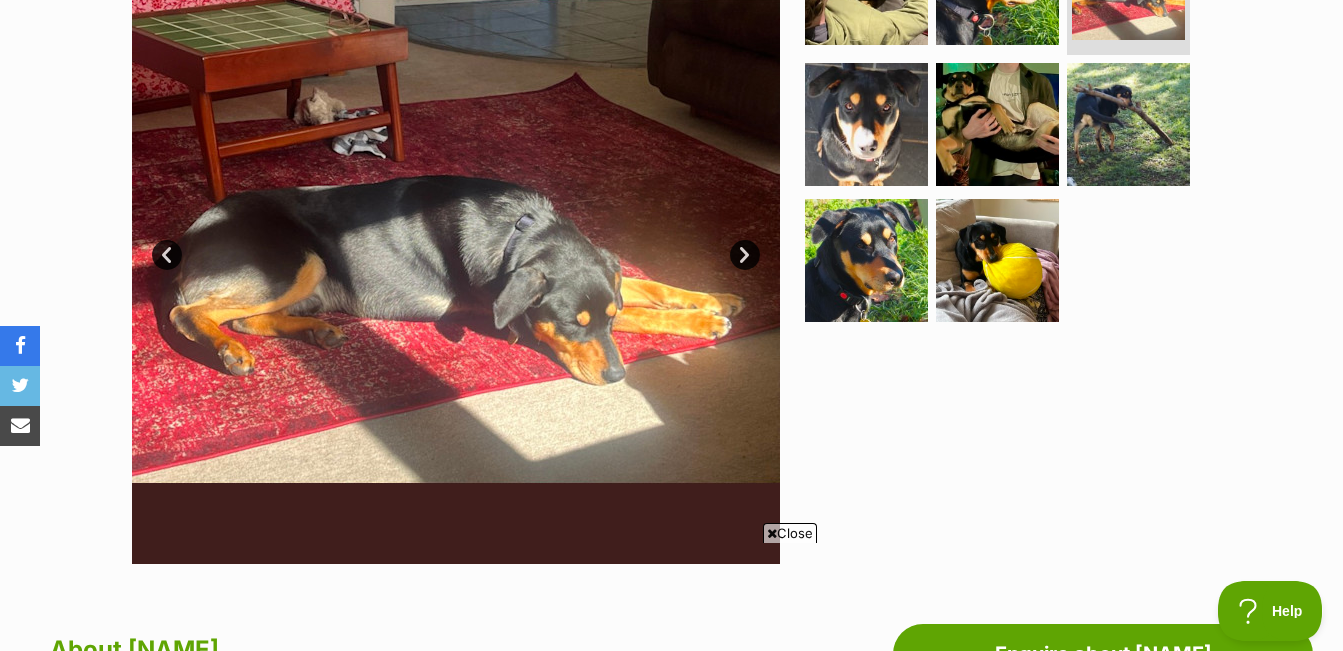 scroll, scrollTop: 0, scrollLeft: 0, axis: both 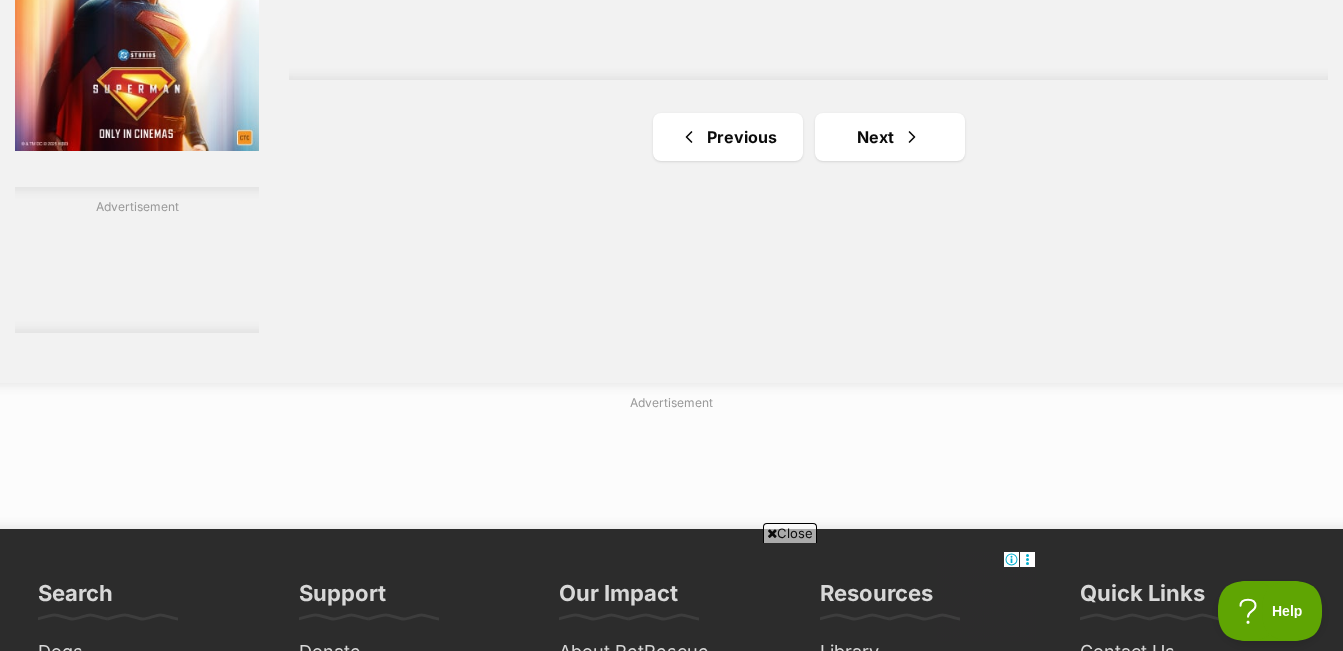 click on "Advertisement" at bounding box center (808, 7) 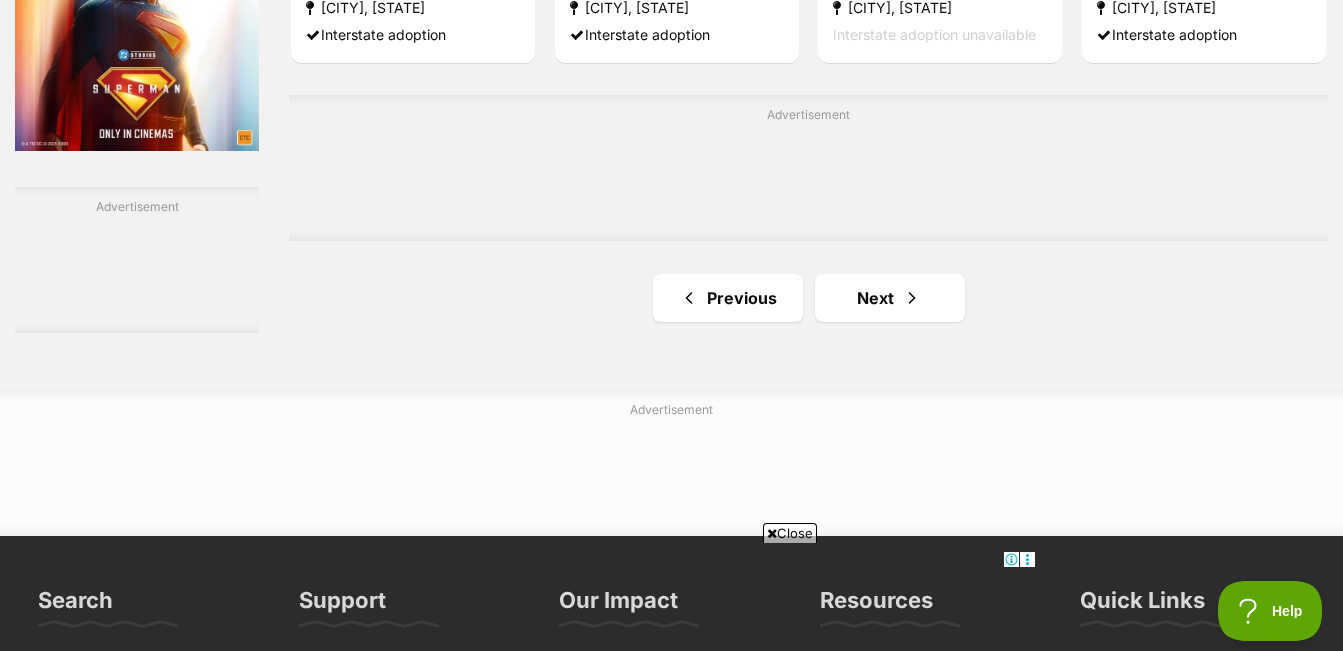 scroll, scrollTop: 0, scrollLeft: 0, axis: both 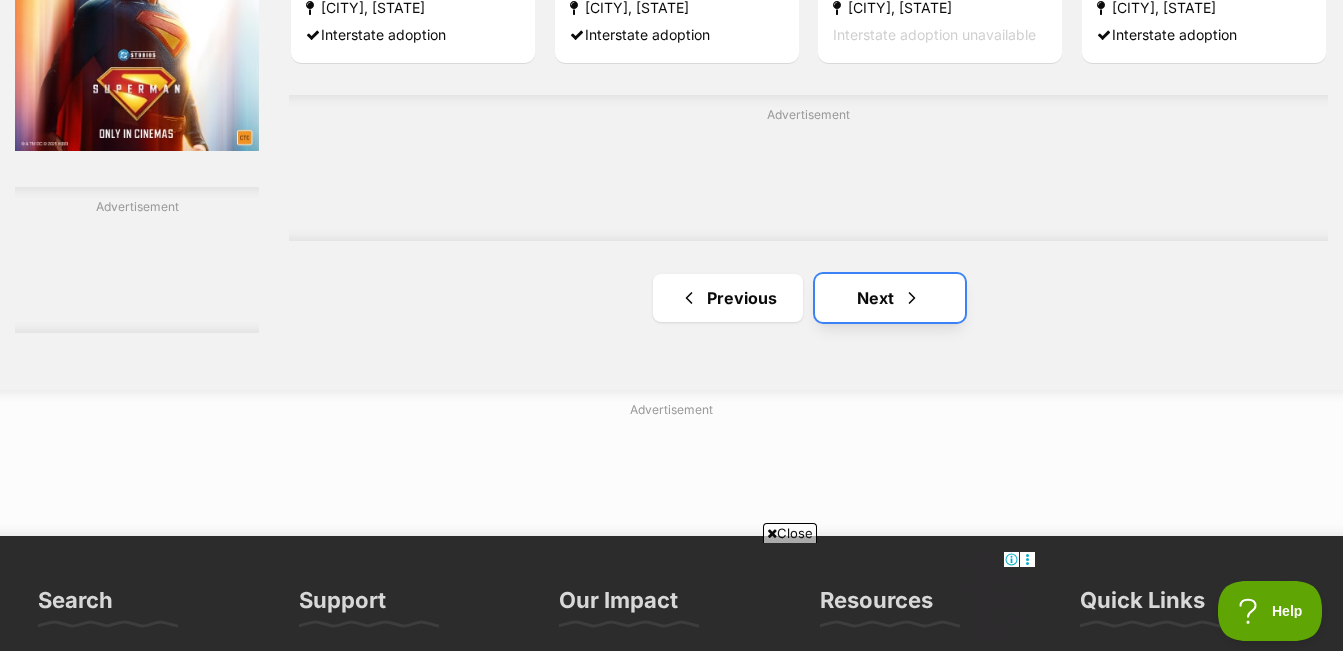 click on "Next" at bounding box center [890, 298] 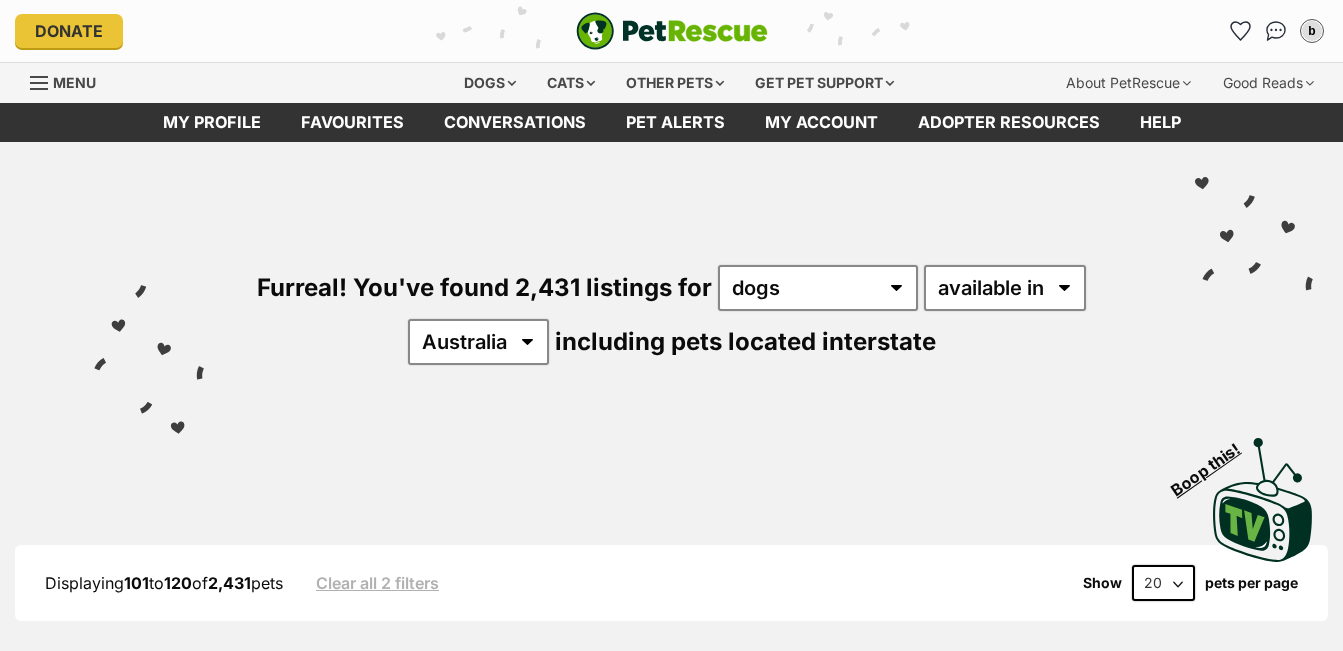 scroll, scrollTop: 0, scrollLeft: 0, axis: both 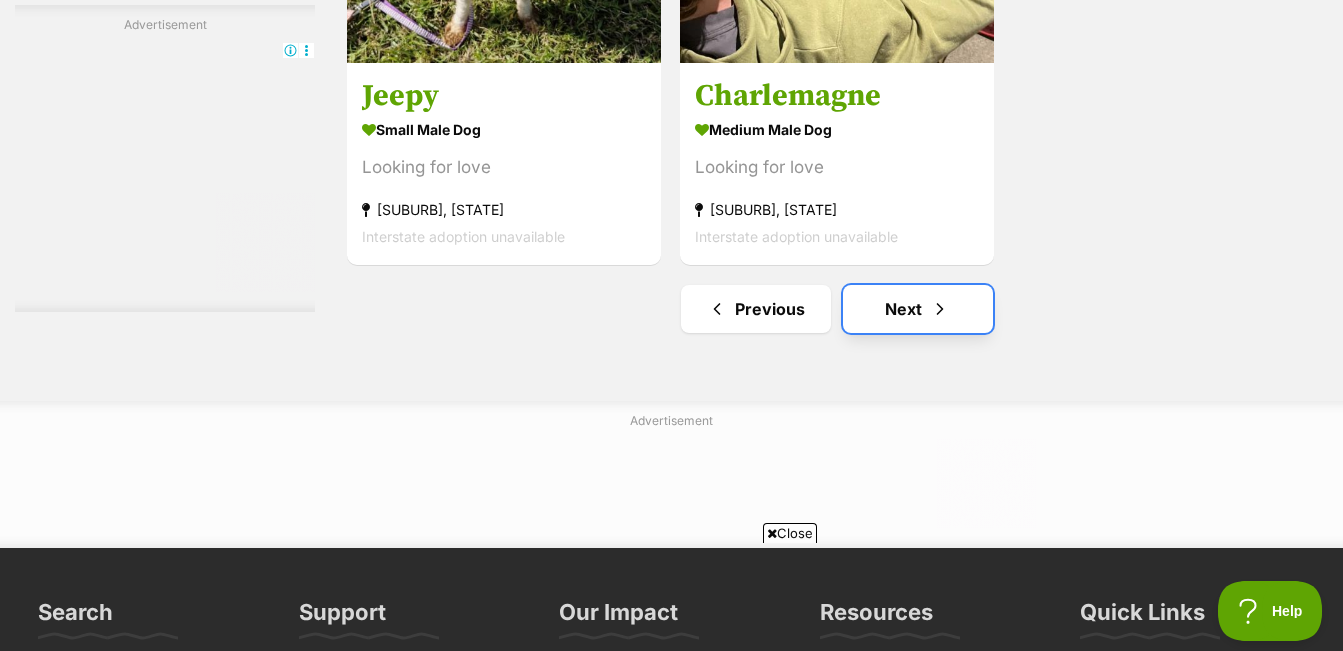 click on "Next" at bounding box center (918, 309) 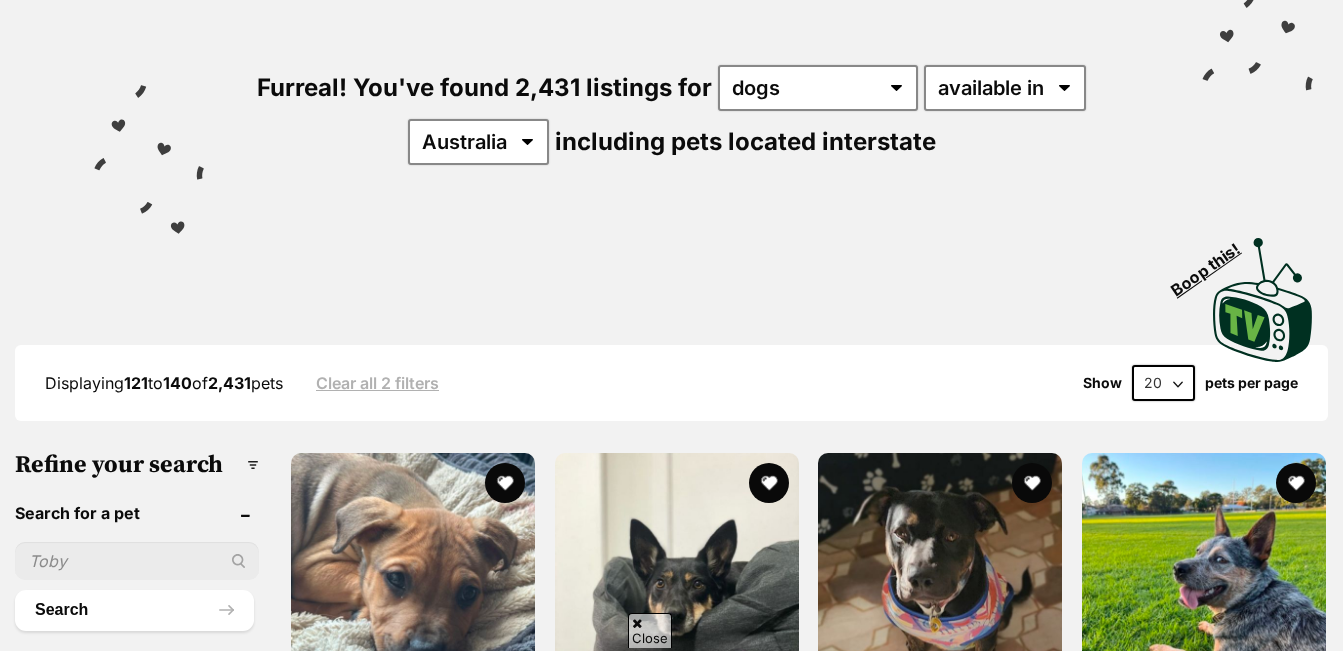 scroll, scrollTop: 300, scrollLeft: 0, axis: vertical 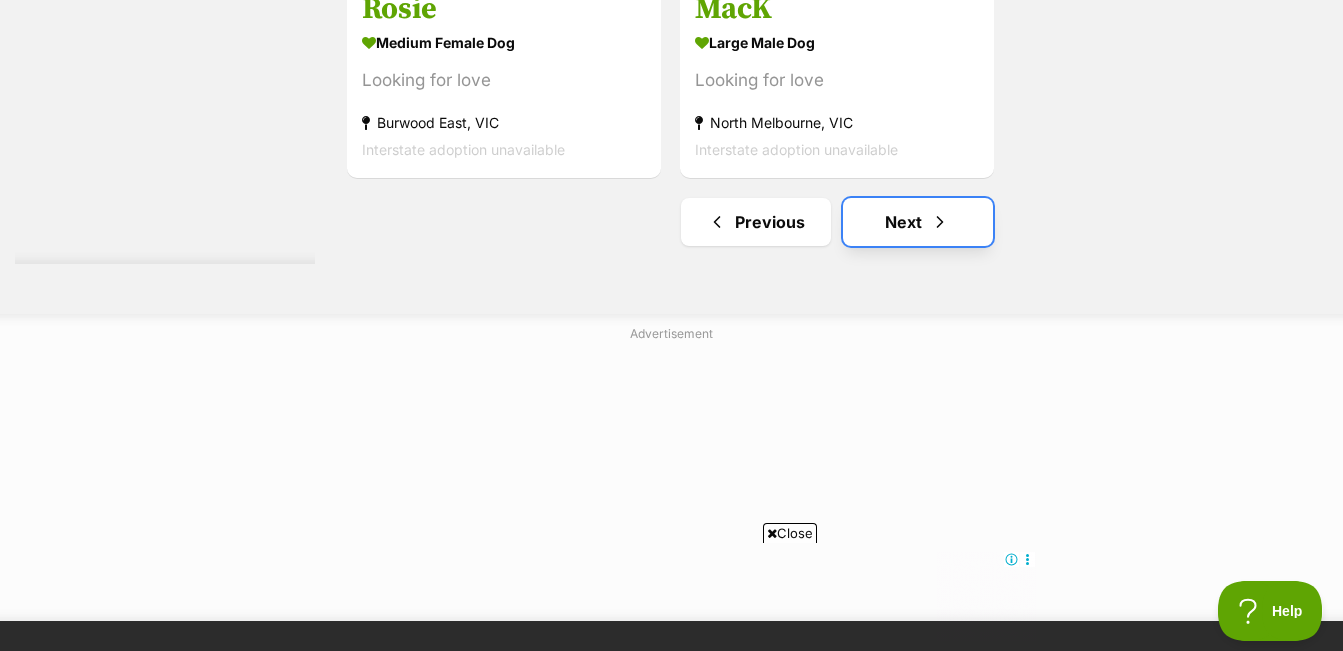 click on "Next" at bounding box center [918, 222] 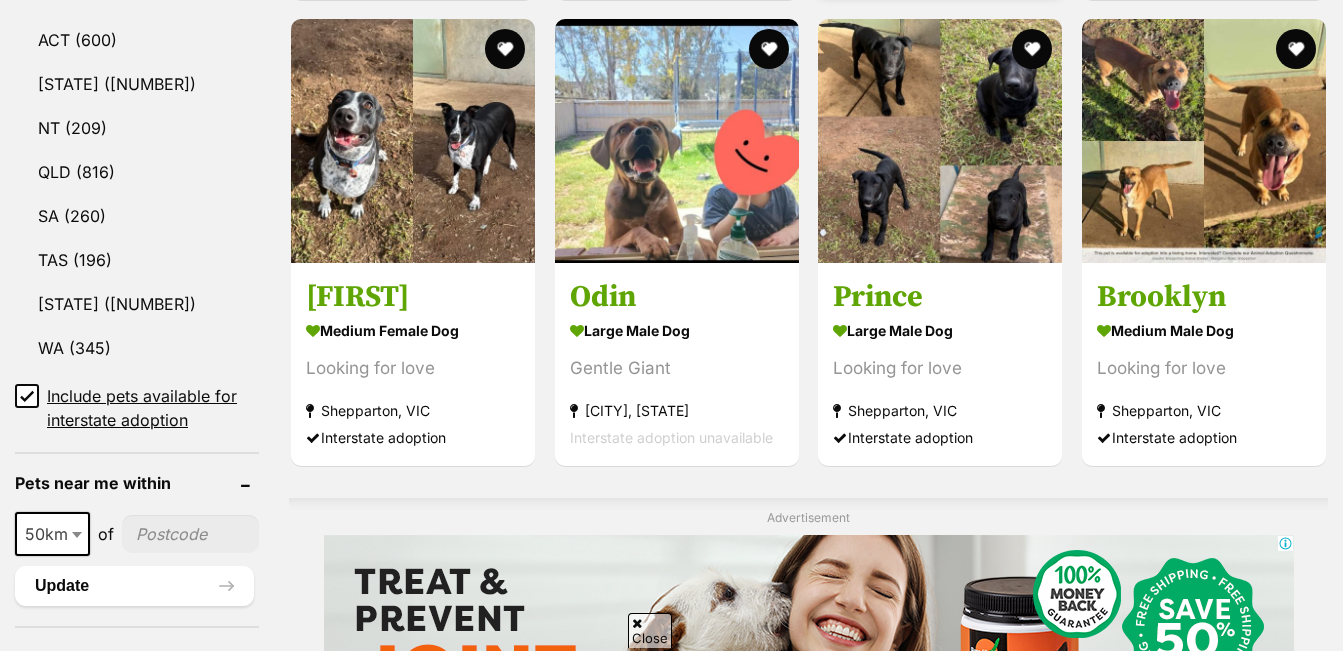 scroll, scrollTop: 0, scrollLeft: 0, axis: both 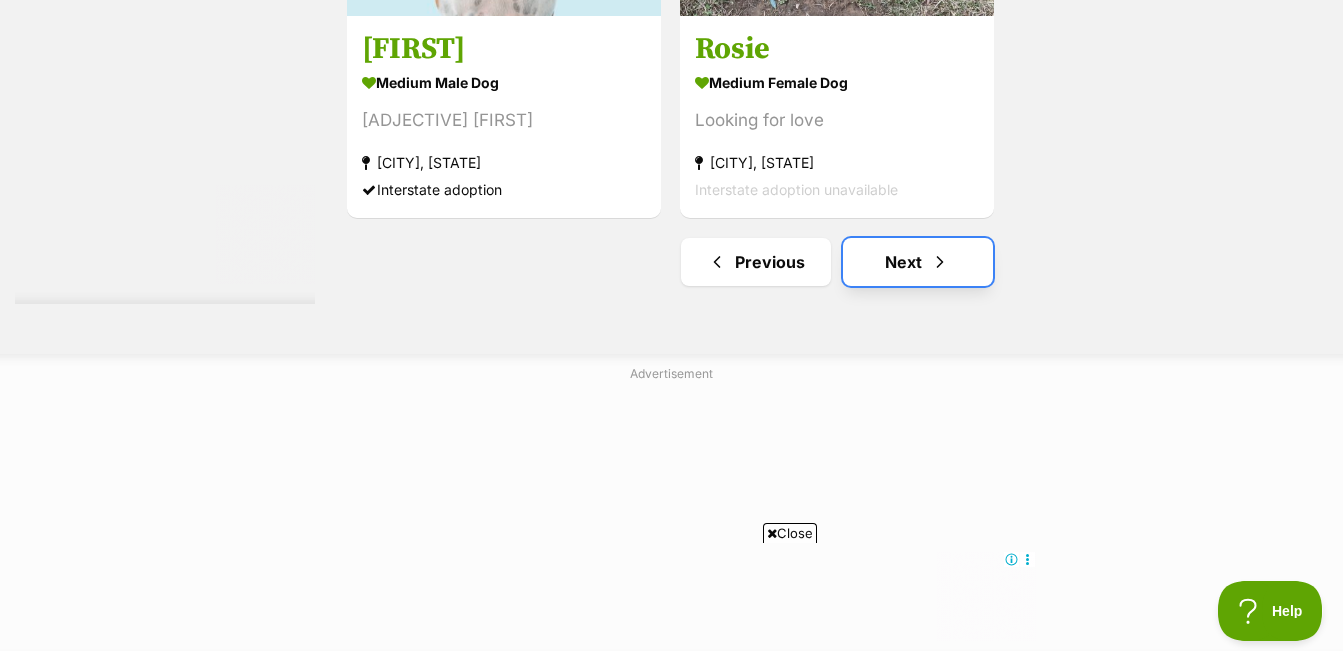 click on "Next" at bounding box center (918, 262) 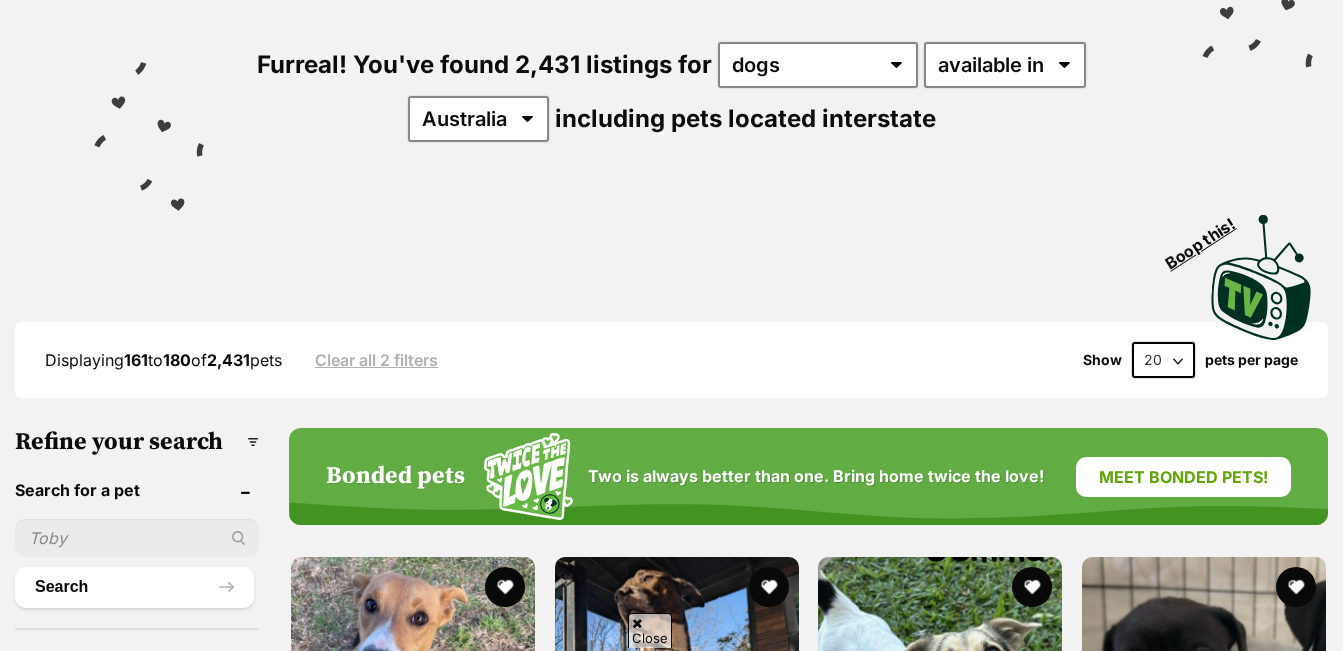 scroll, scrollTop: 300, scrollLeft: 0, axis: vertical 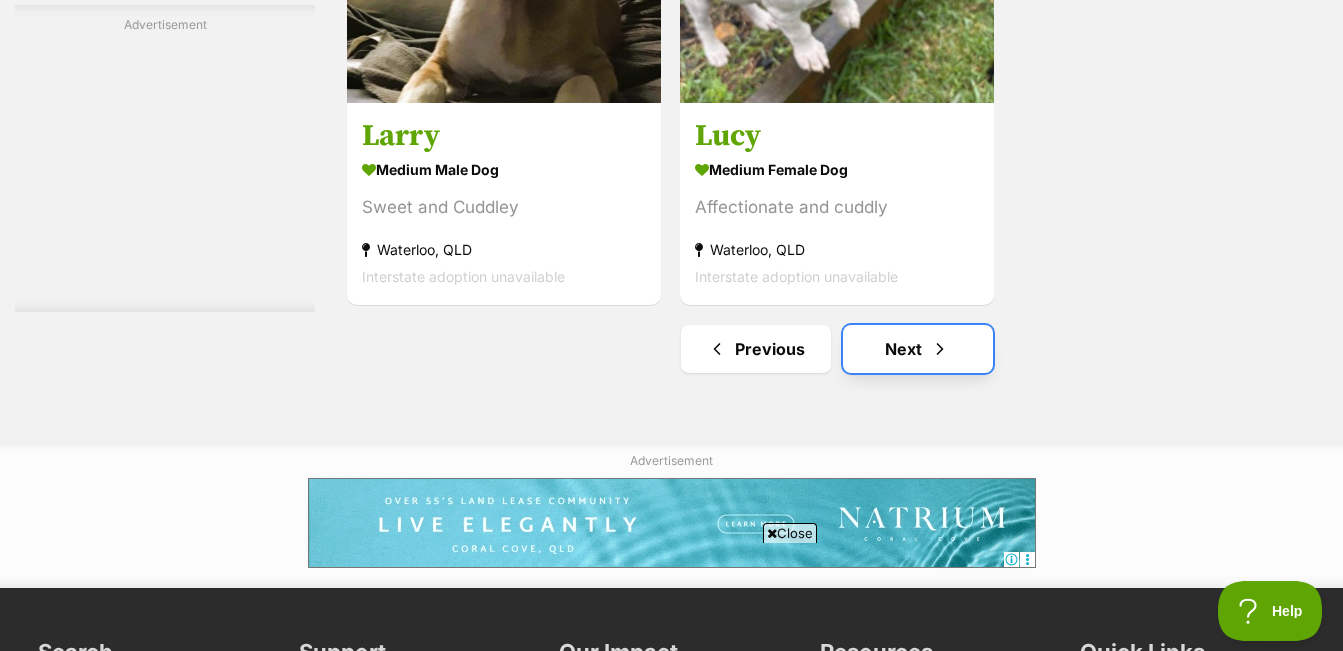 click on "Next" at bounding box center (918, 349) 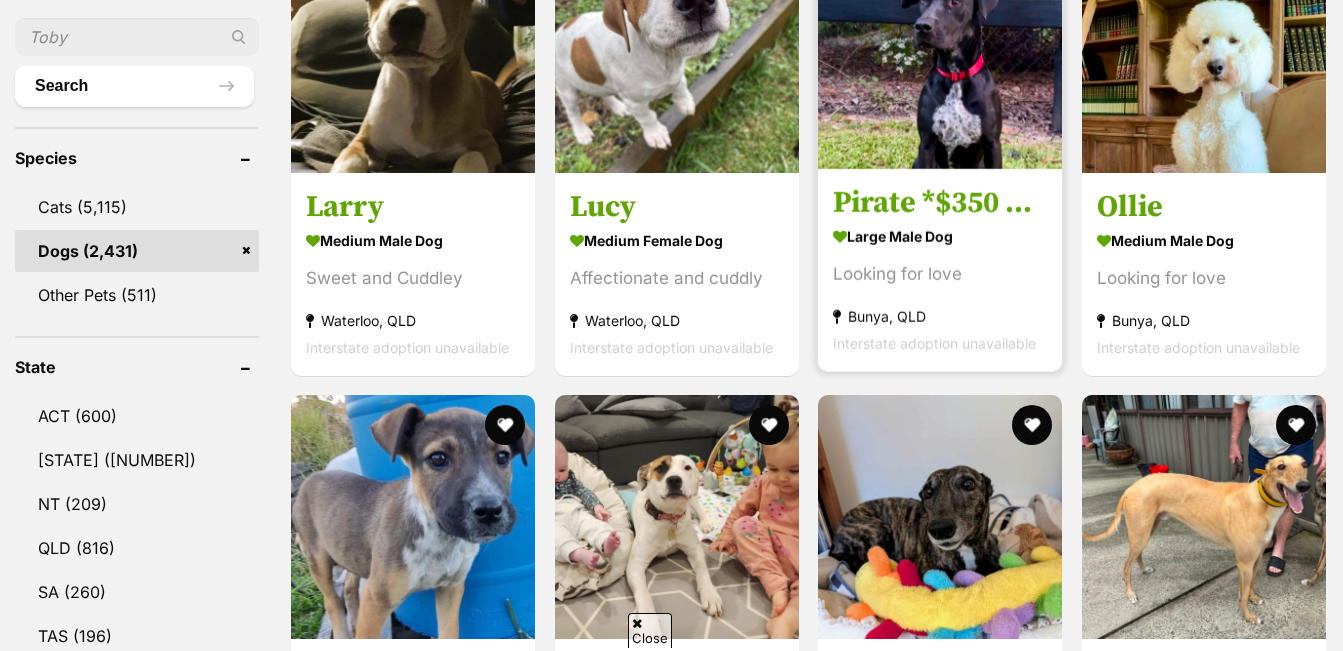 scroll, scrollTop: 803, scrollLeft: 0, axis: vertical 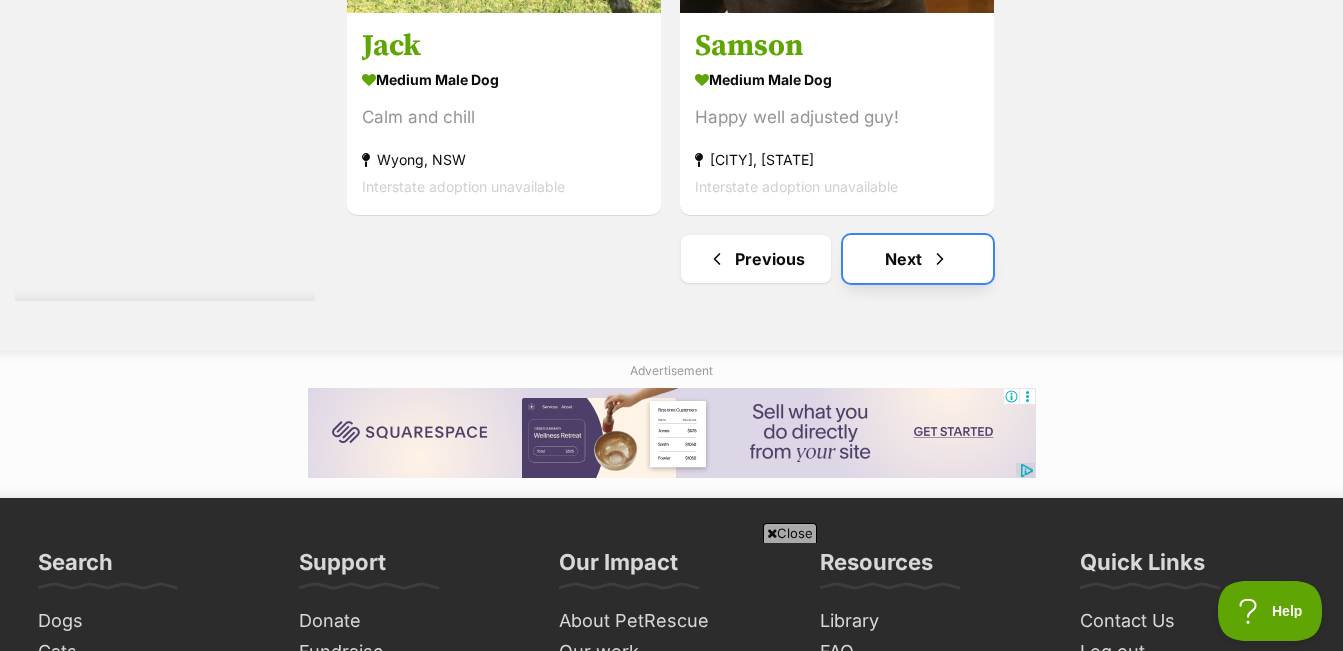 click on "Next" at bounding box center (918, 259) 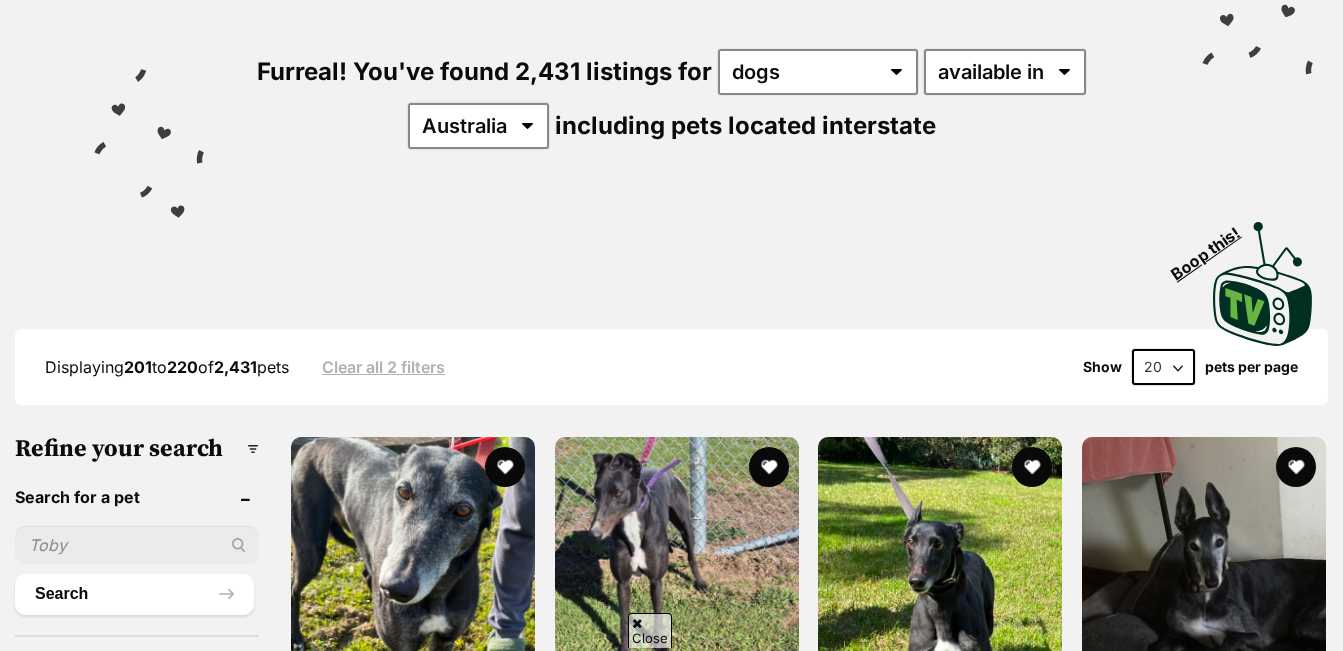 scroll, scrollTop: 300, scrollLeft: 0, axis: vertical 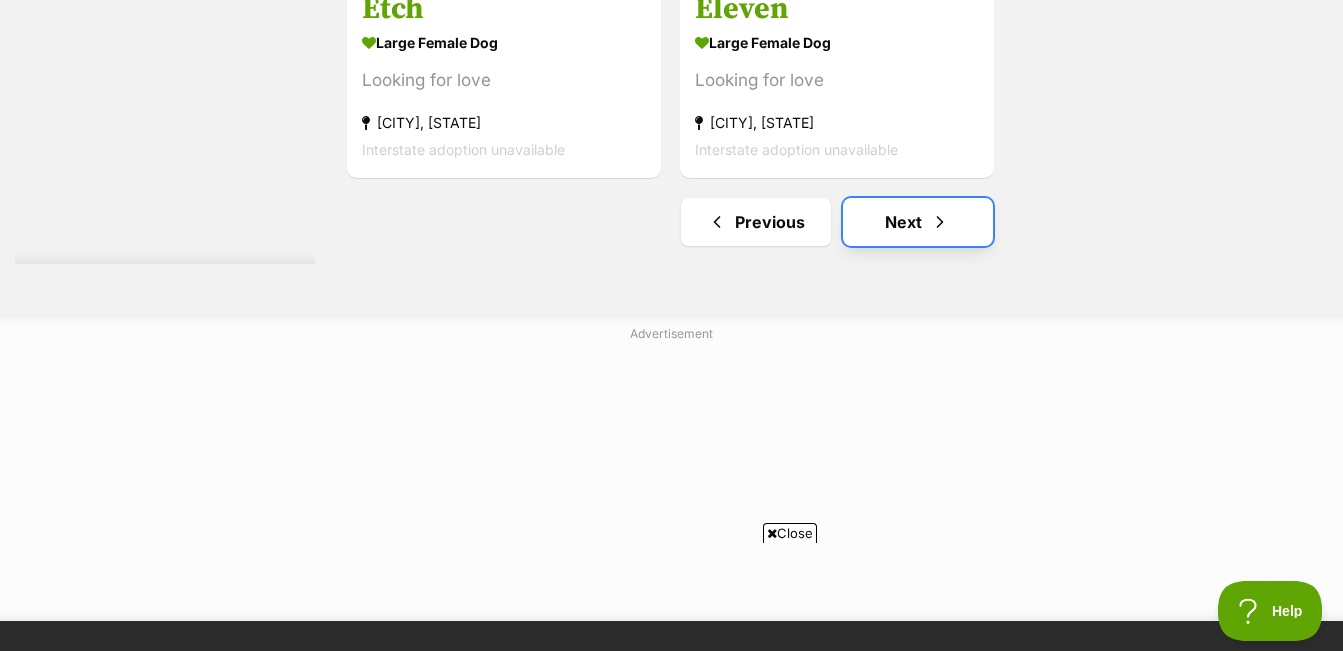click on "Next" at bounding box center [918, 222] 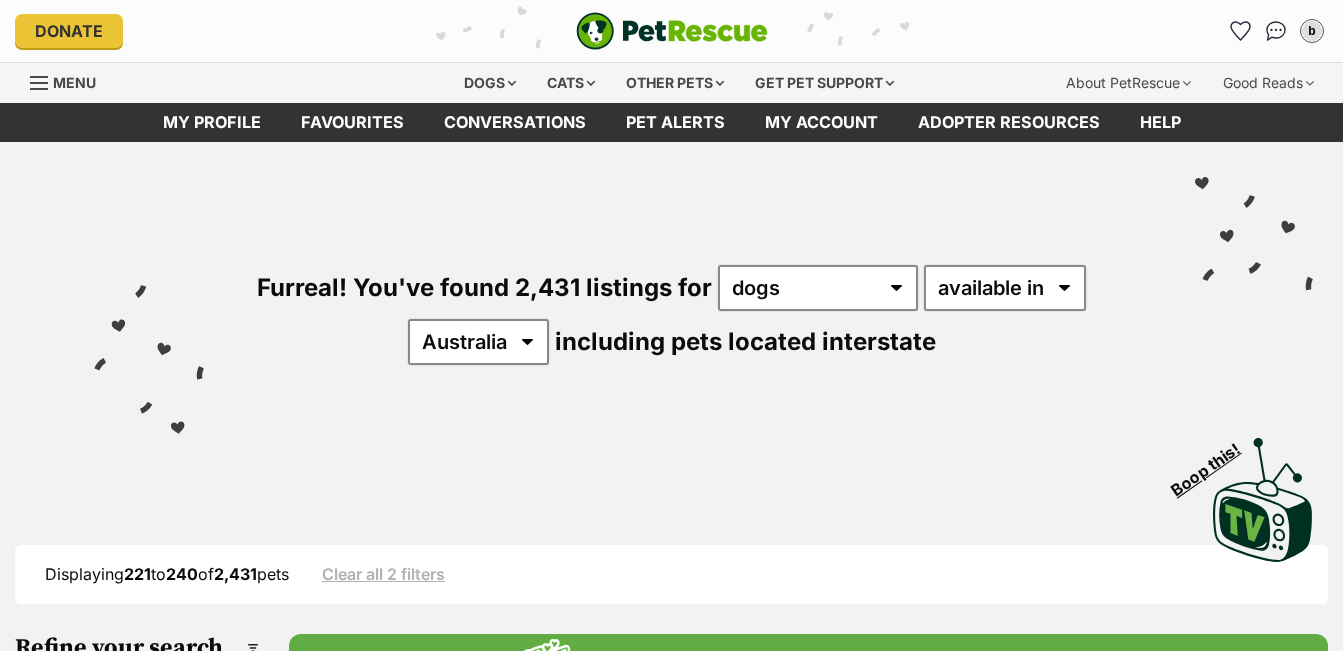 scroll, scrollTop: 0, scrollLeft: 0, axis: both 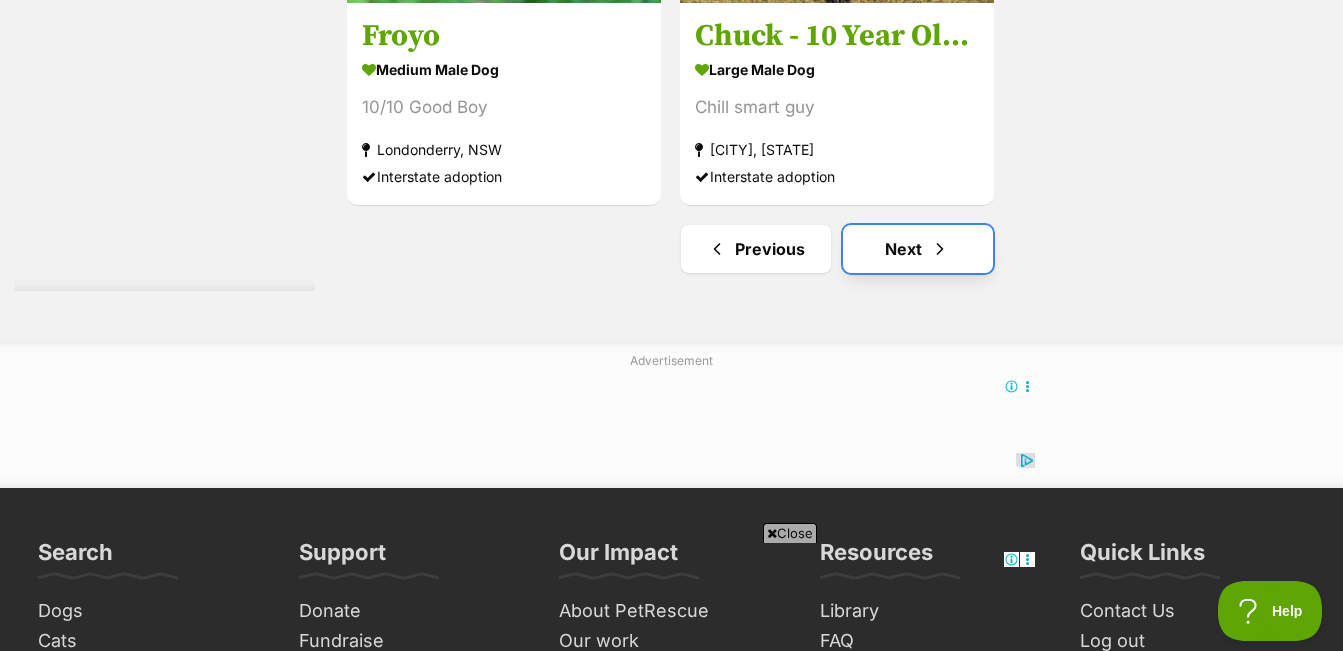 click on "Next" at bounding box center [918, 249] 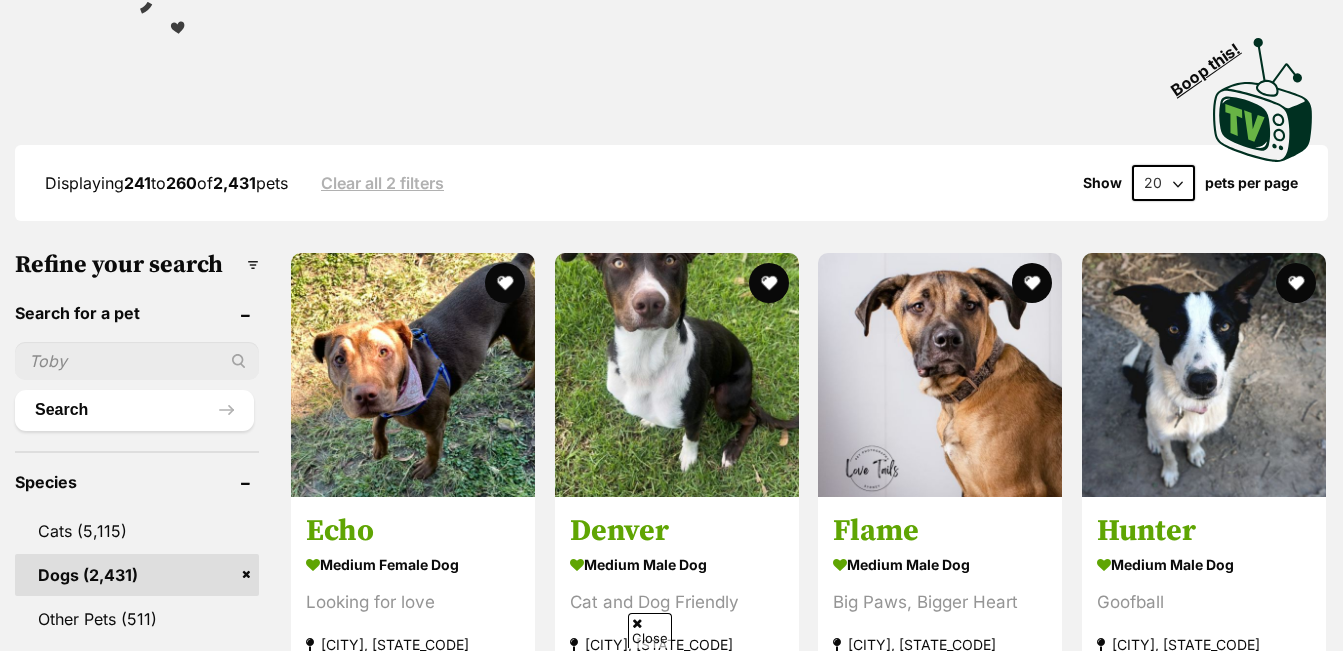 scroll, scrollTop: 400, scrollLeft: 0, axis: vertical 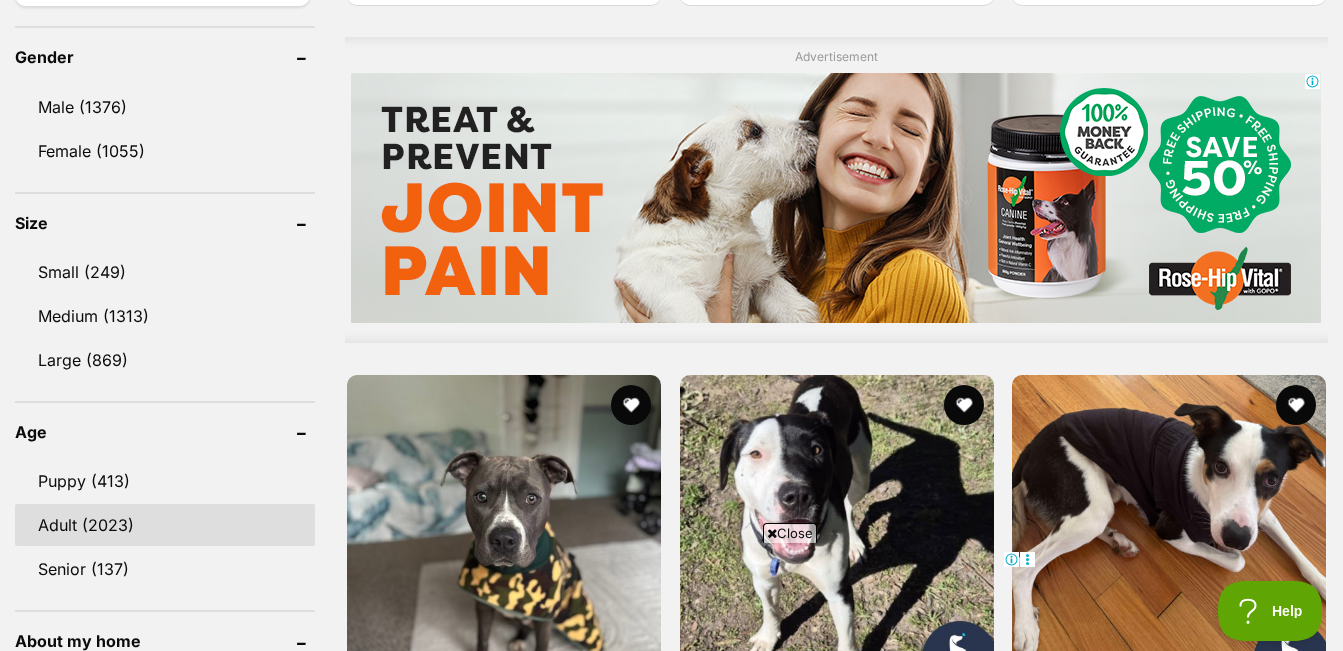 click on "Adult (2023)" at bounding box center [165, 525] 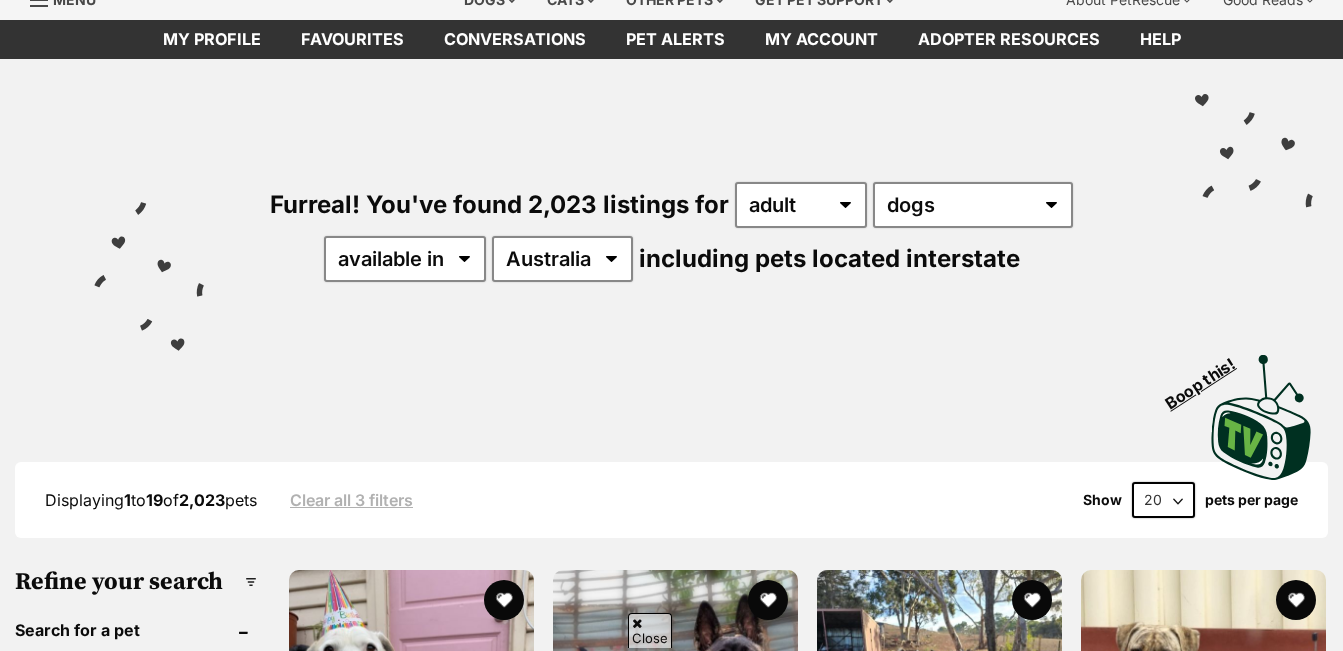 scroll, scrollTop: 500, scrollLeft: 0, axis: vertical 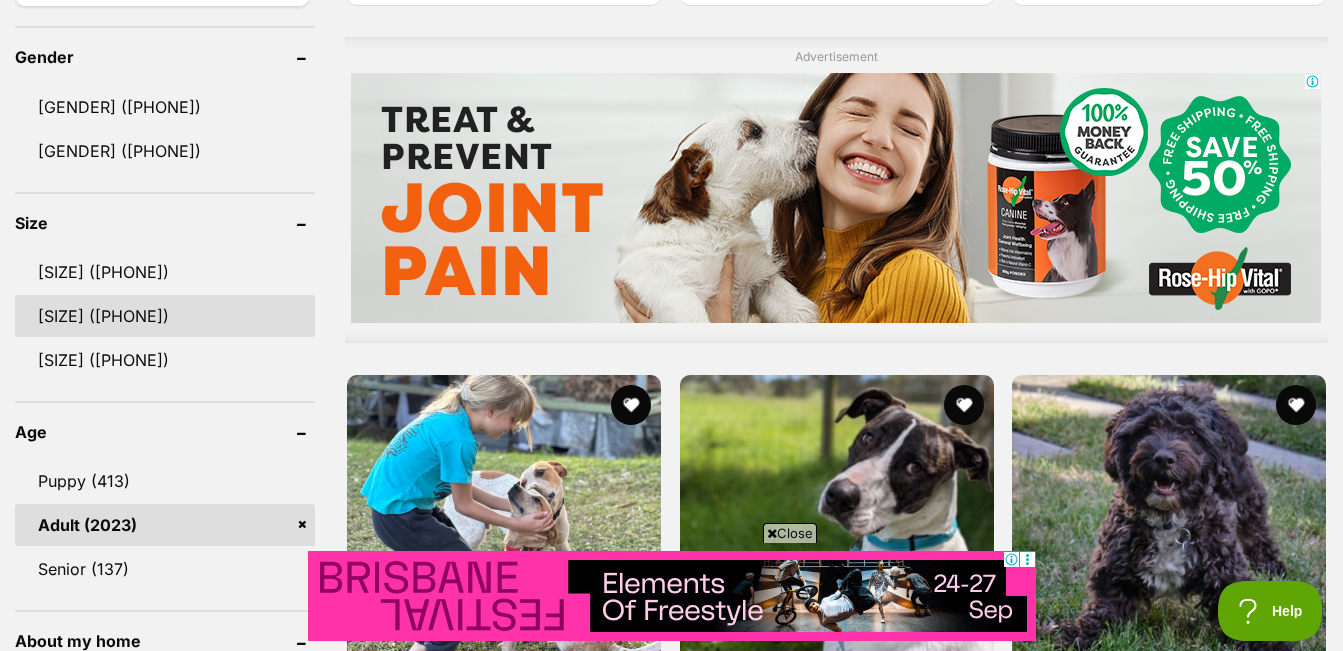 click on "Medium (1042)" at bounding box center (165, 316) 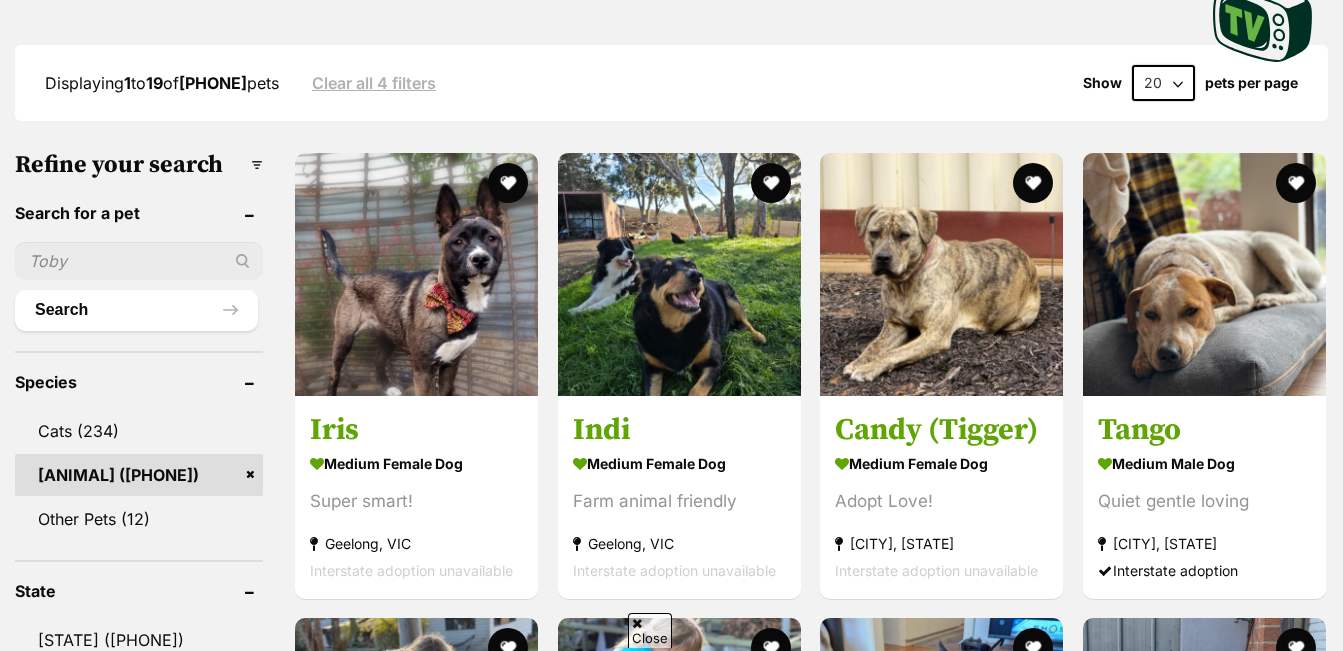 scroll, scrollTop: 0, scrollLeft: 0, axis: both 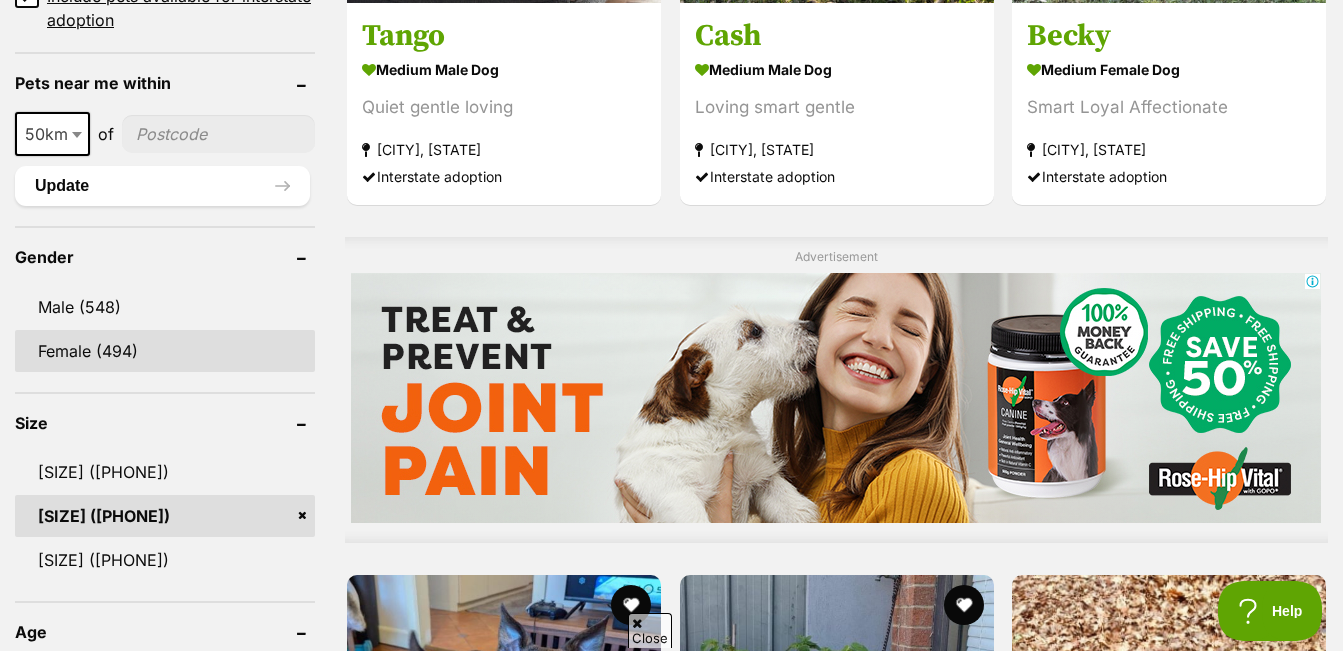 click on "Female (494)" at bounding box center (165, 351) 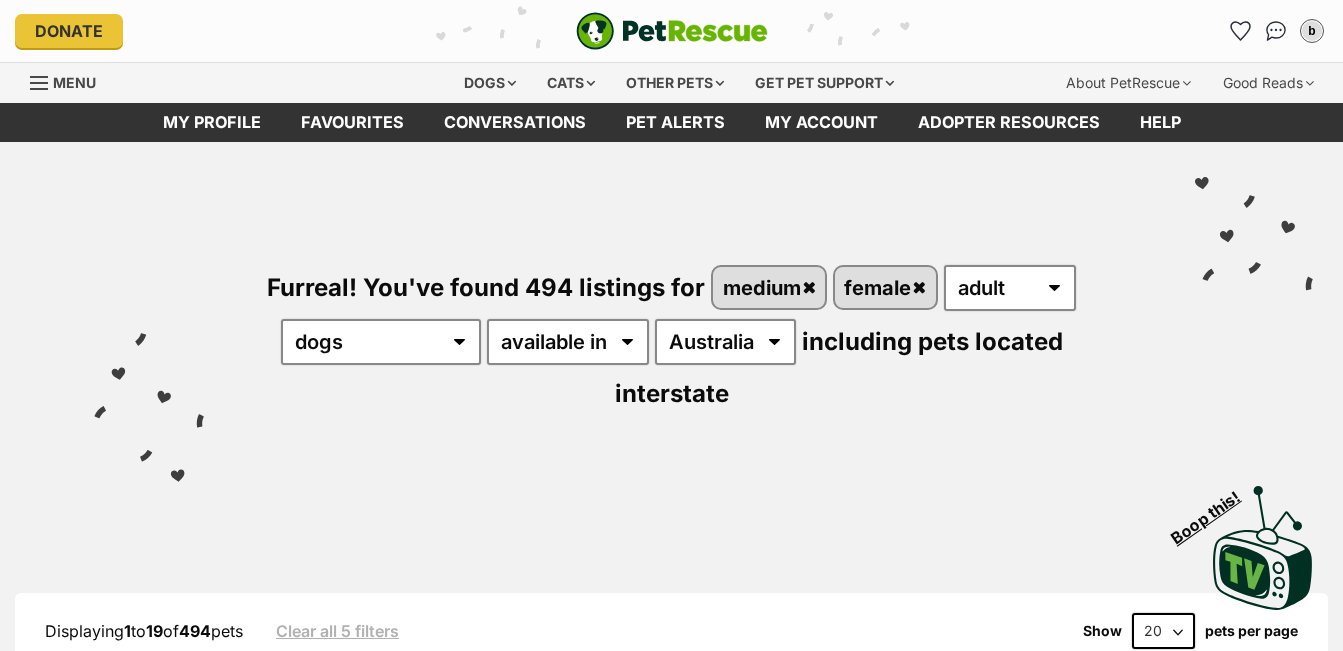 scroll, scrollTop: 139, scrollLeft: 0, axis: vertical 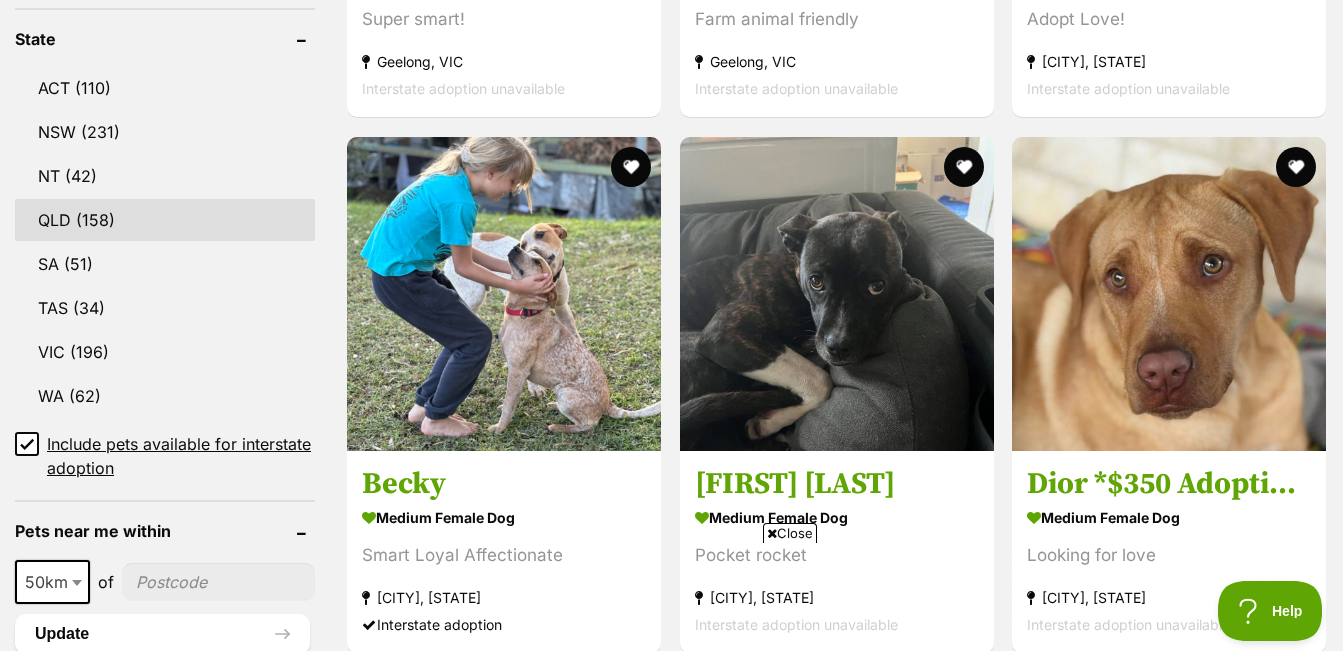 click on "QLD (158)" at bounding box center (165, 220) 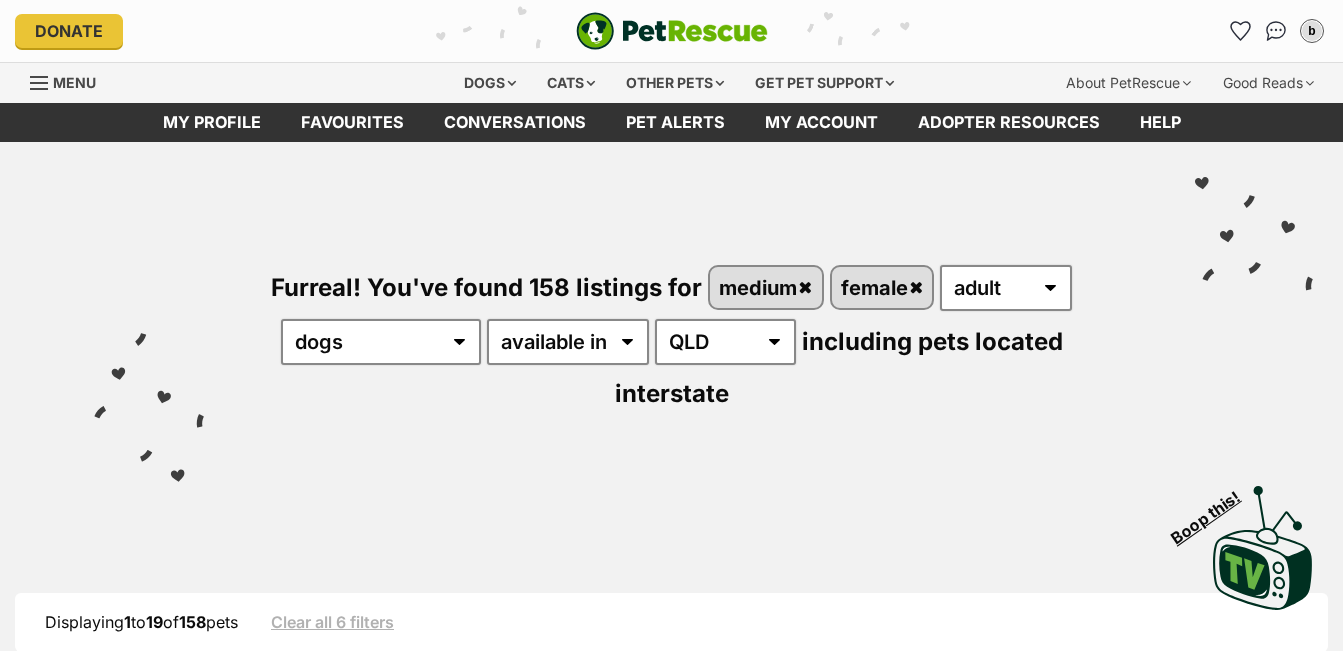 scroll, scrollTop: 600, scrollLeft: 0, axis: vertical 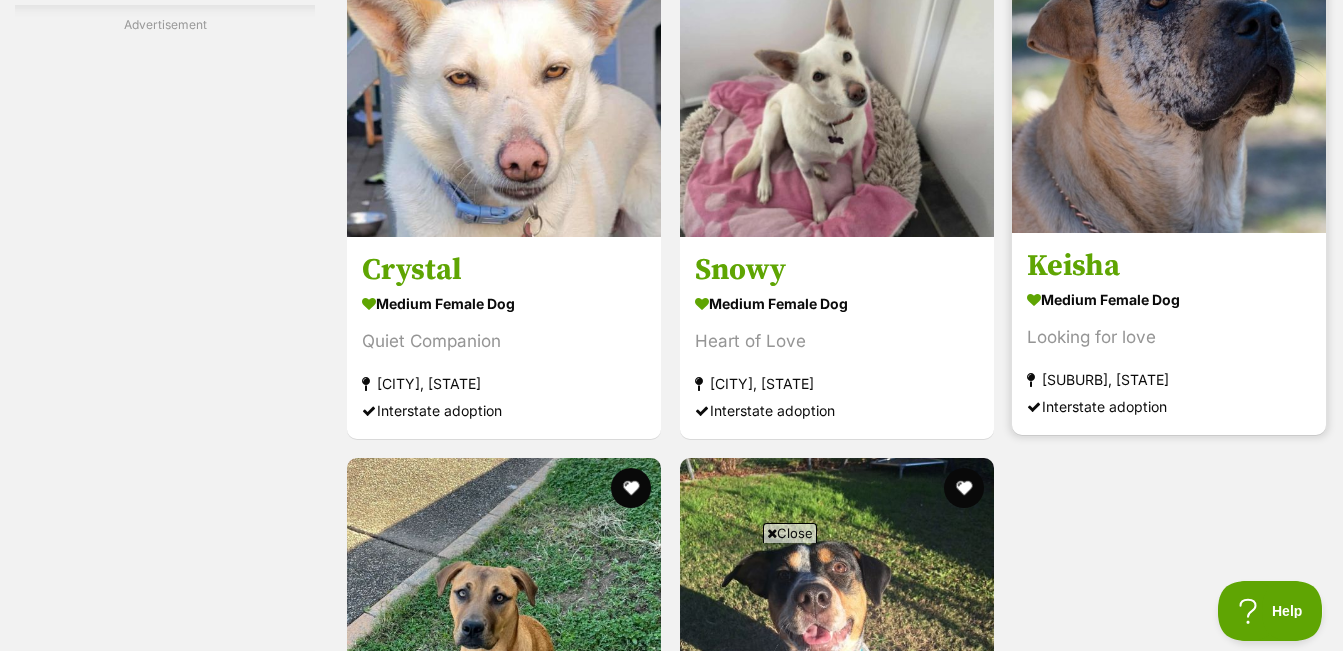 click at bounding box center (1169, 76) 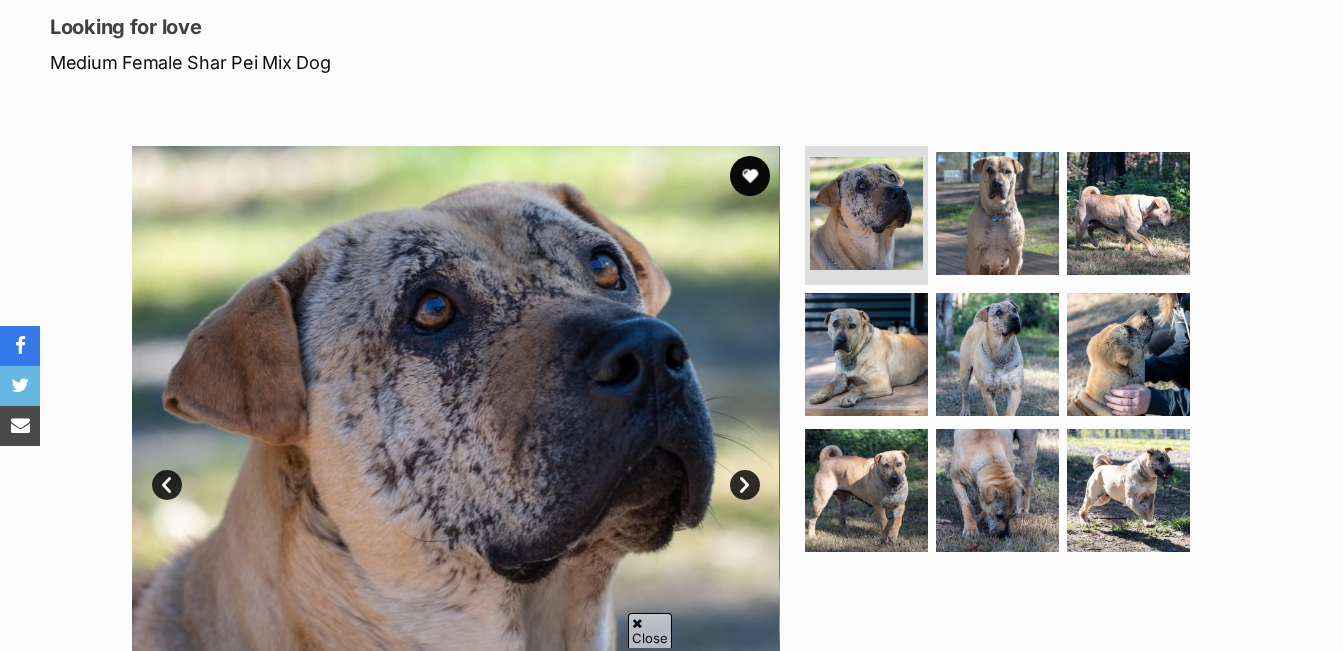 scroll, scrollTop: 300, scrollLeft: 0, axis: vertical 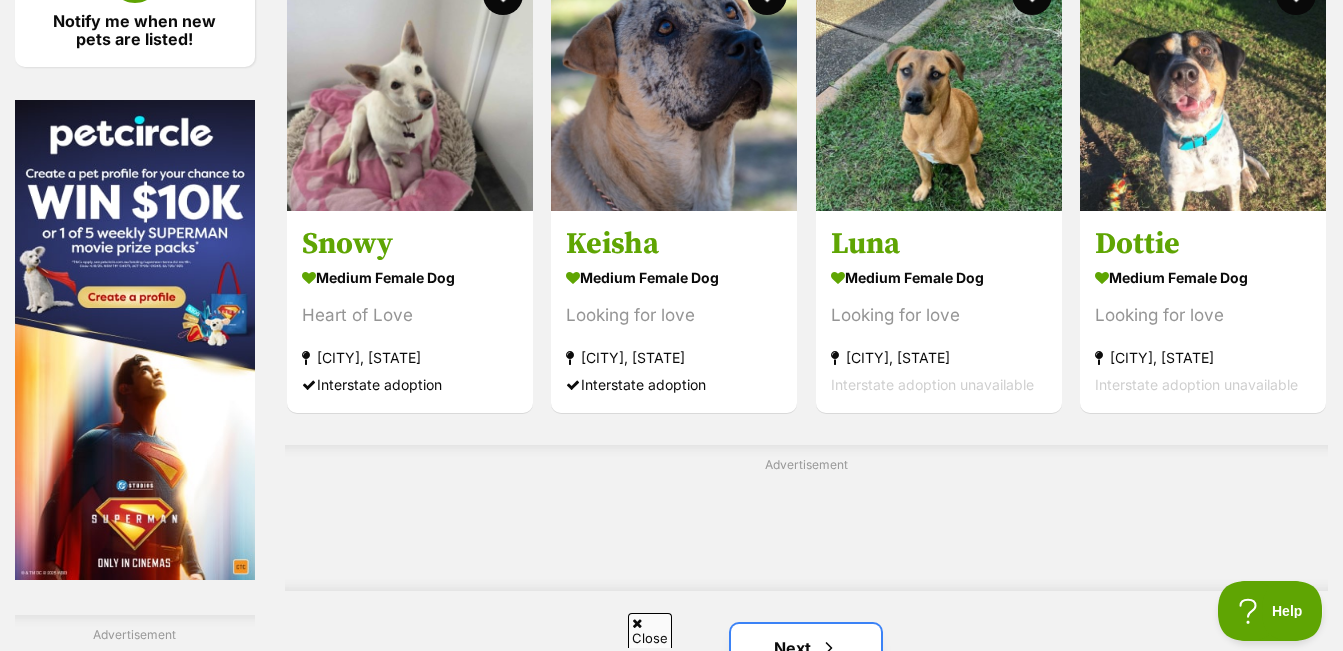 click on "Next" at bounding box center (806, 648) 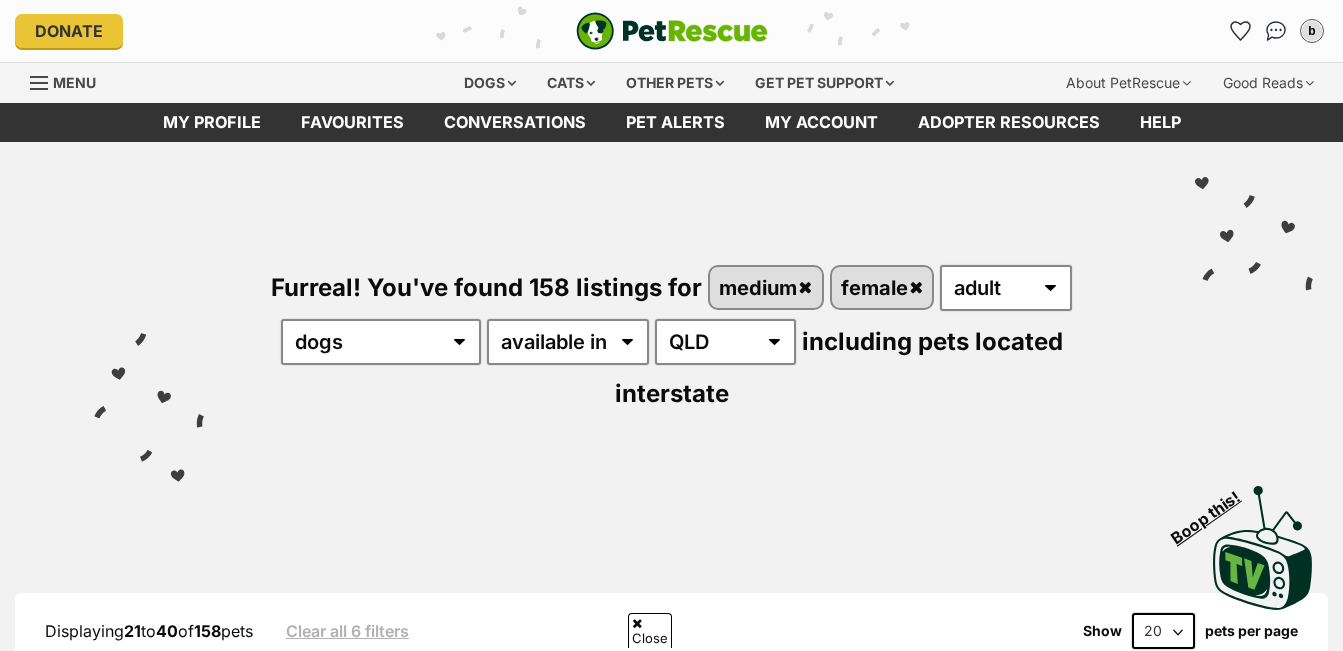scroll, scrollTop: 400, scrollLeft: 0, axis: vertical 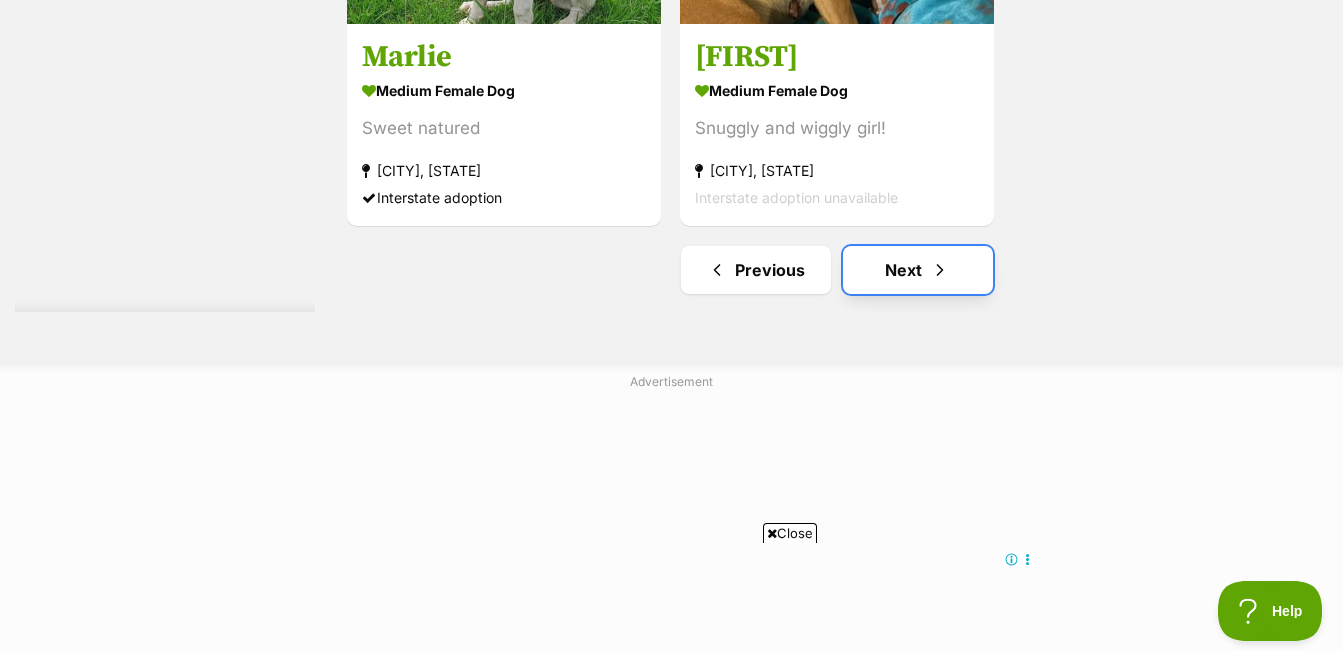 click on "Next" at bounding box center (918, 270) 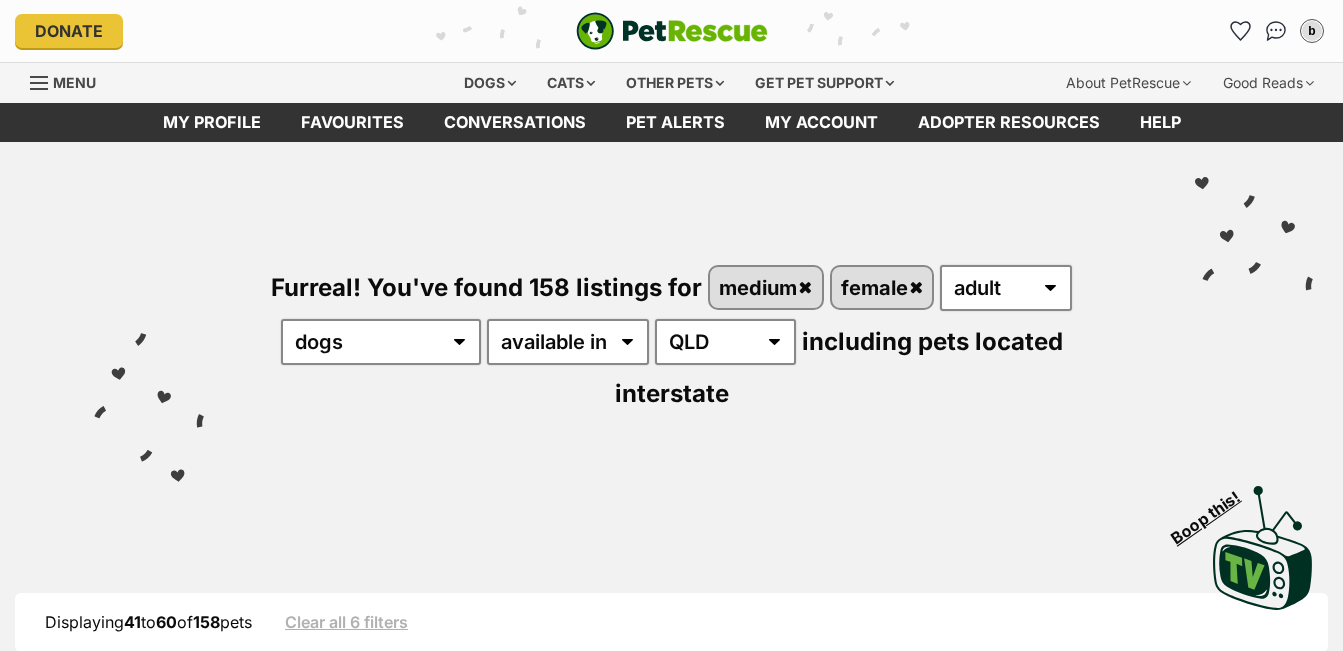 scroll, scrollTop: 0, scrollLeft: 0, axis: both 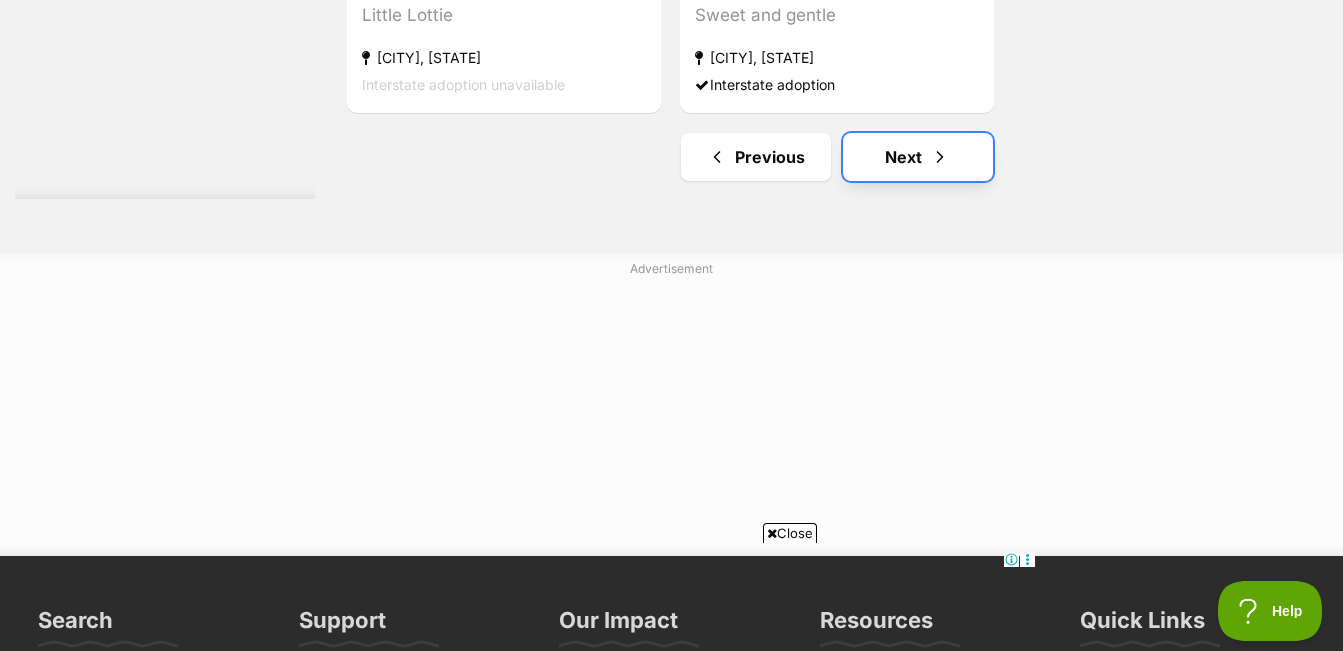 click on "Next" at bounding box center [918, 157] 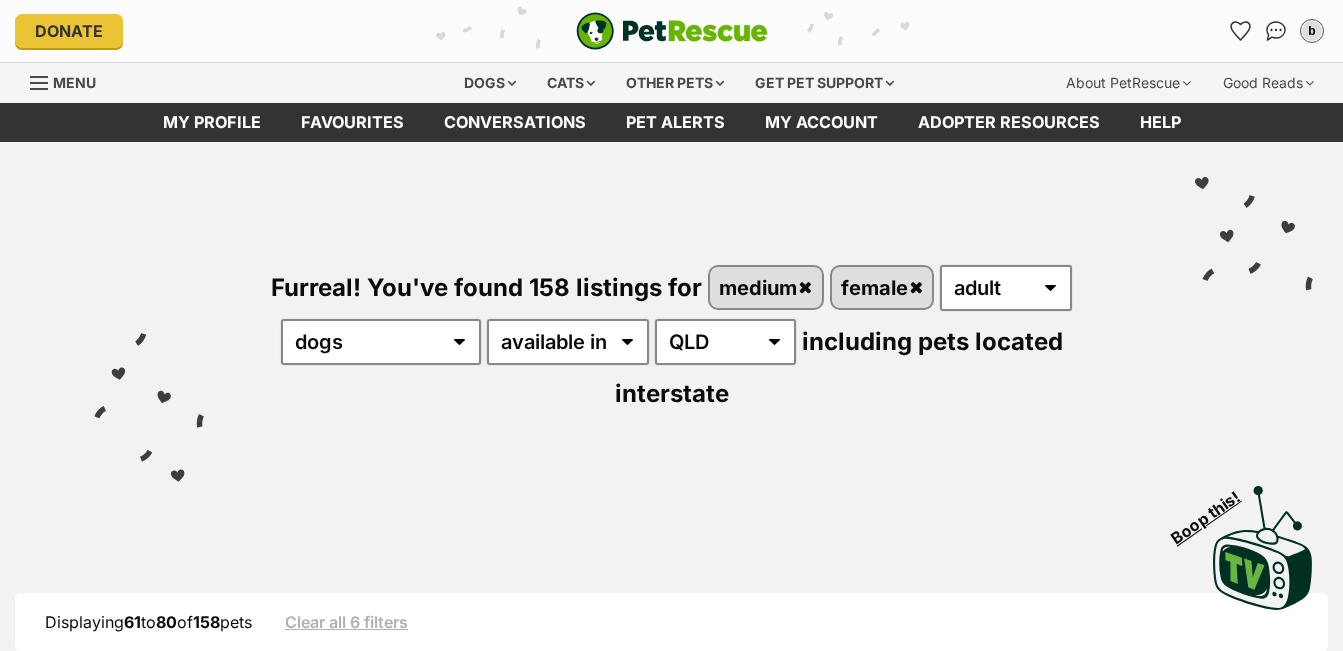 scroll, scrollTop: 0, scrollLeft: 0, axis: both 